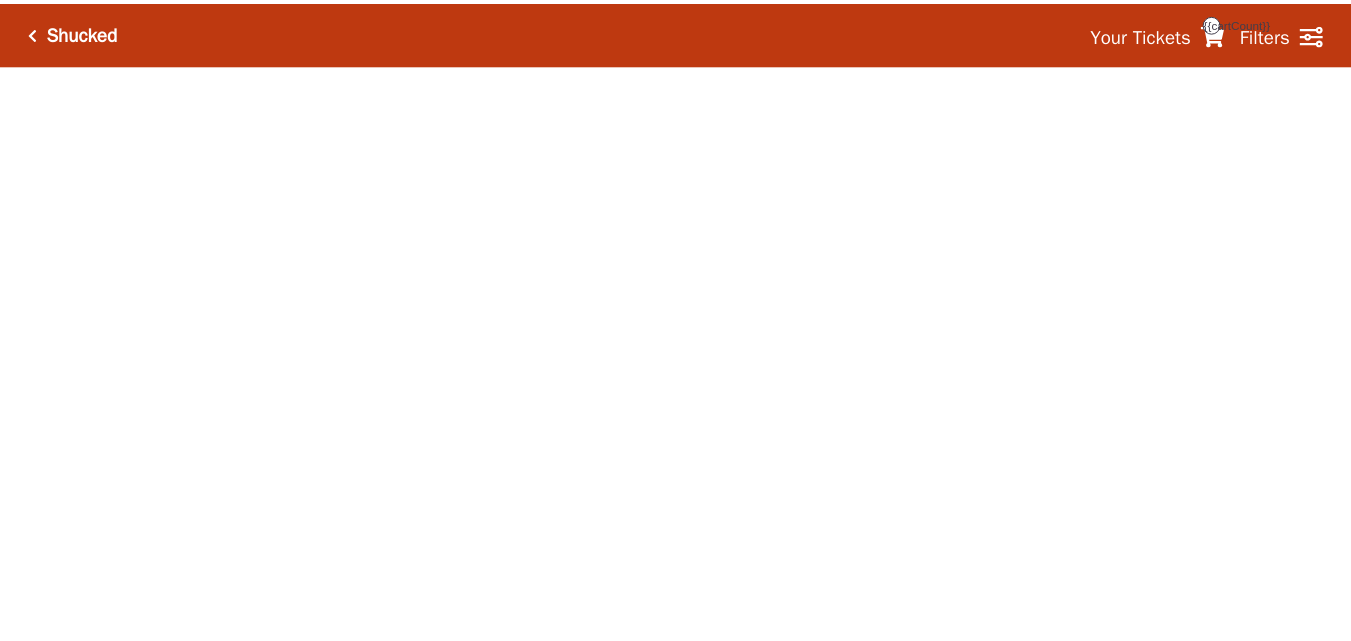 scroll, scrollTop: 0, scrollLeft: 0, axis: both 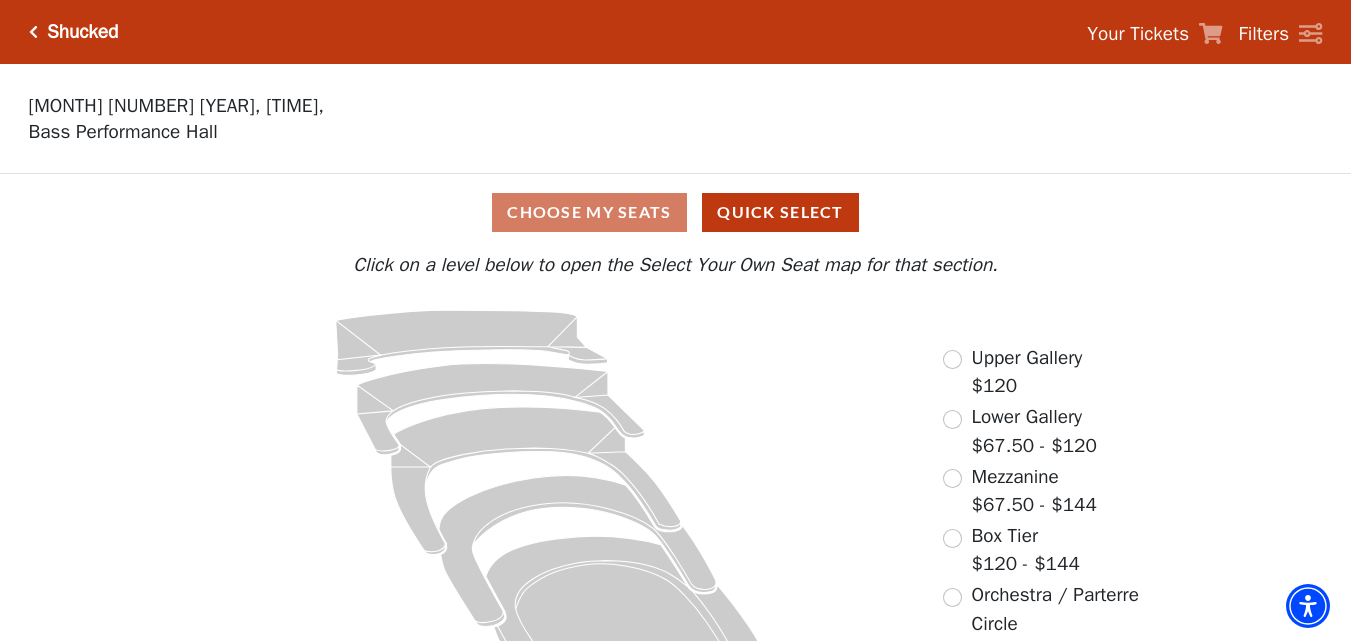 click on "Lower Gallery" at bounding box center [1027, 417] 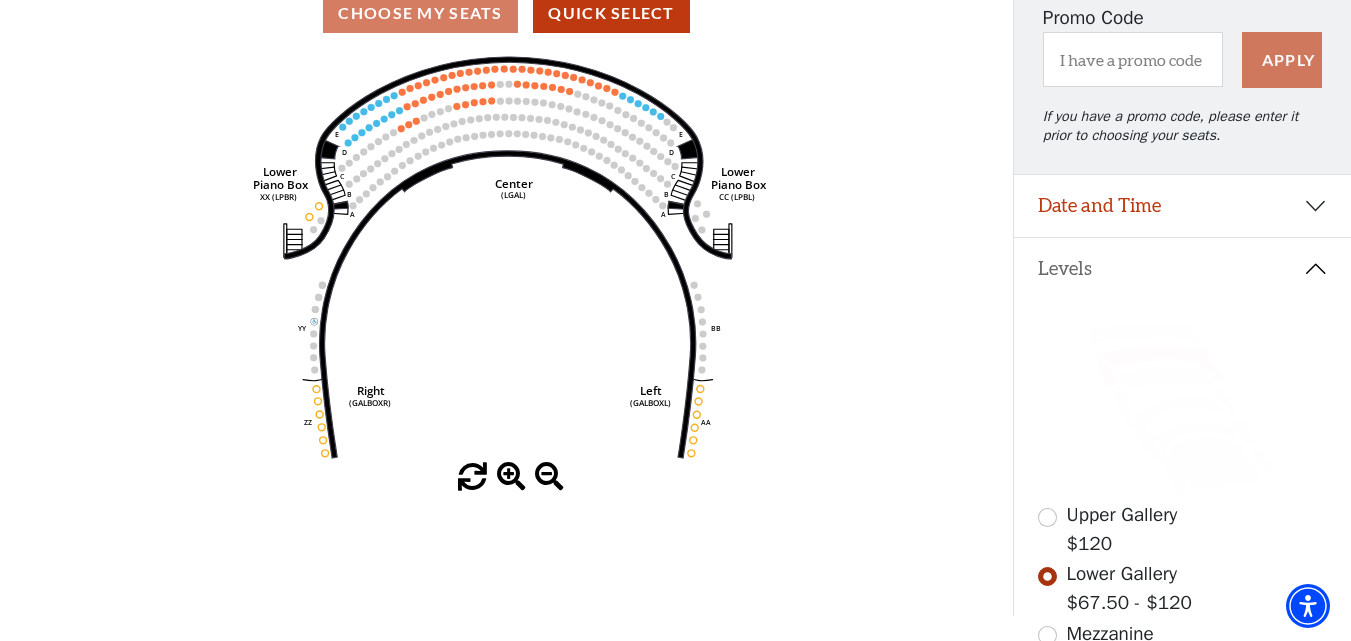 scroll, scrollTop: 200, scrollLeft: 0, axis: vertical 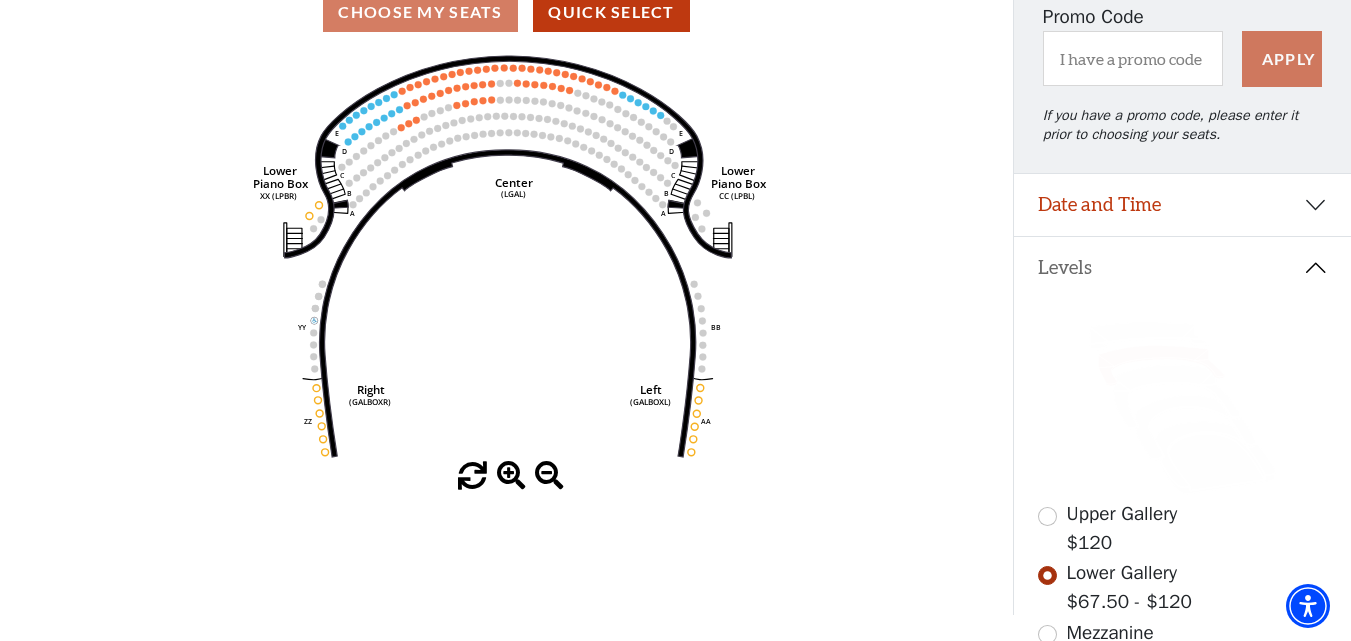 click at bounding box center (511, 476) 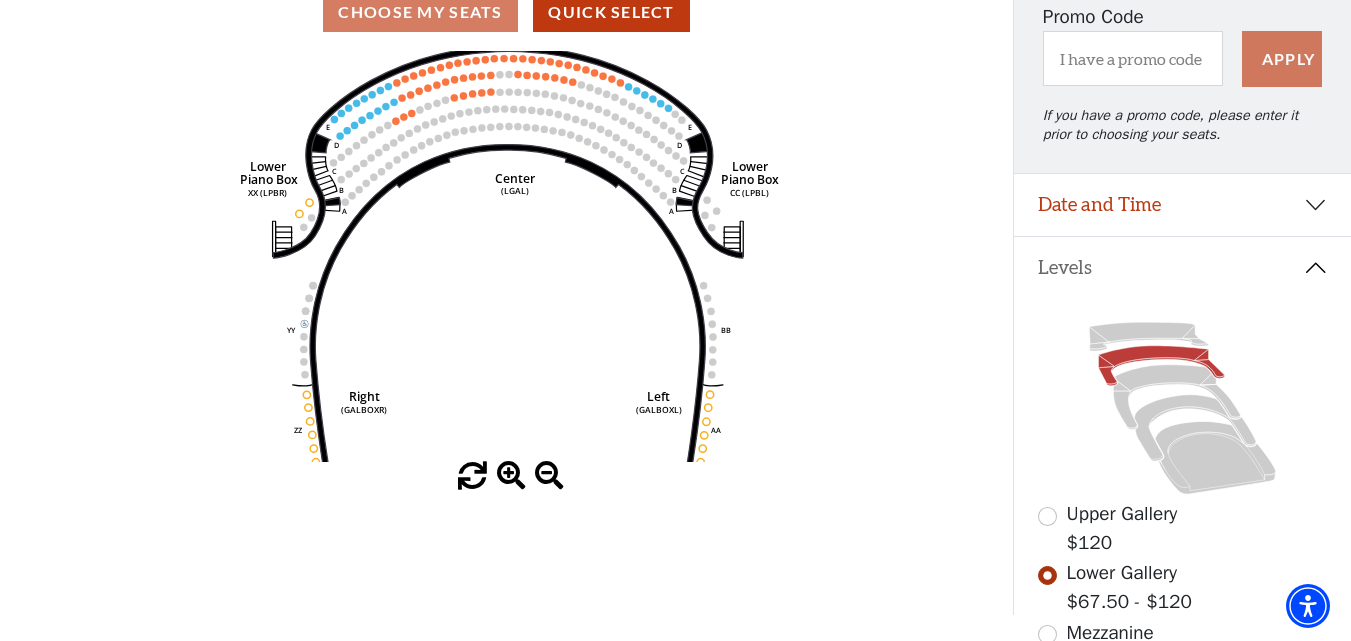 click at bounding box center (511, 476) 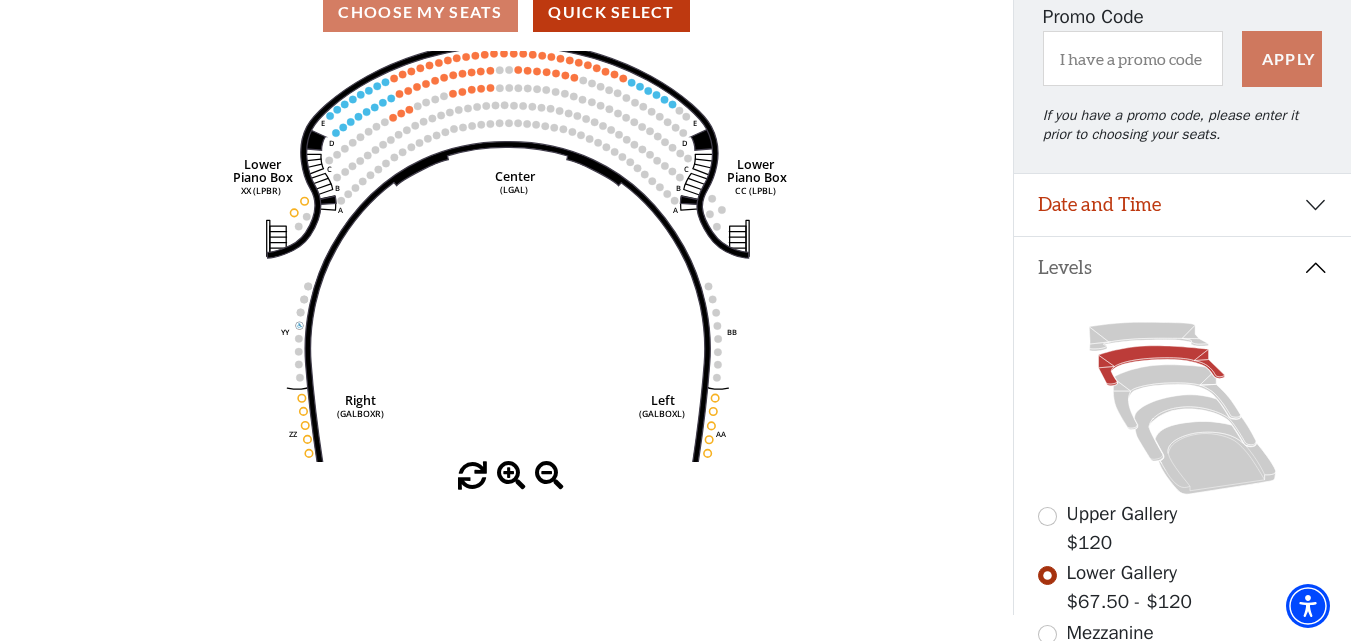 click at bounding box center [511, 476] 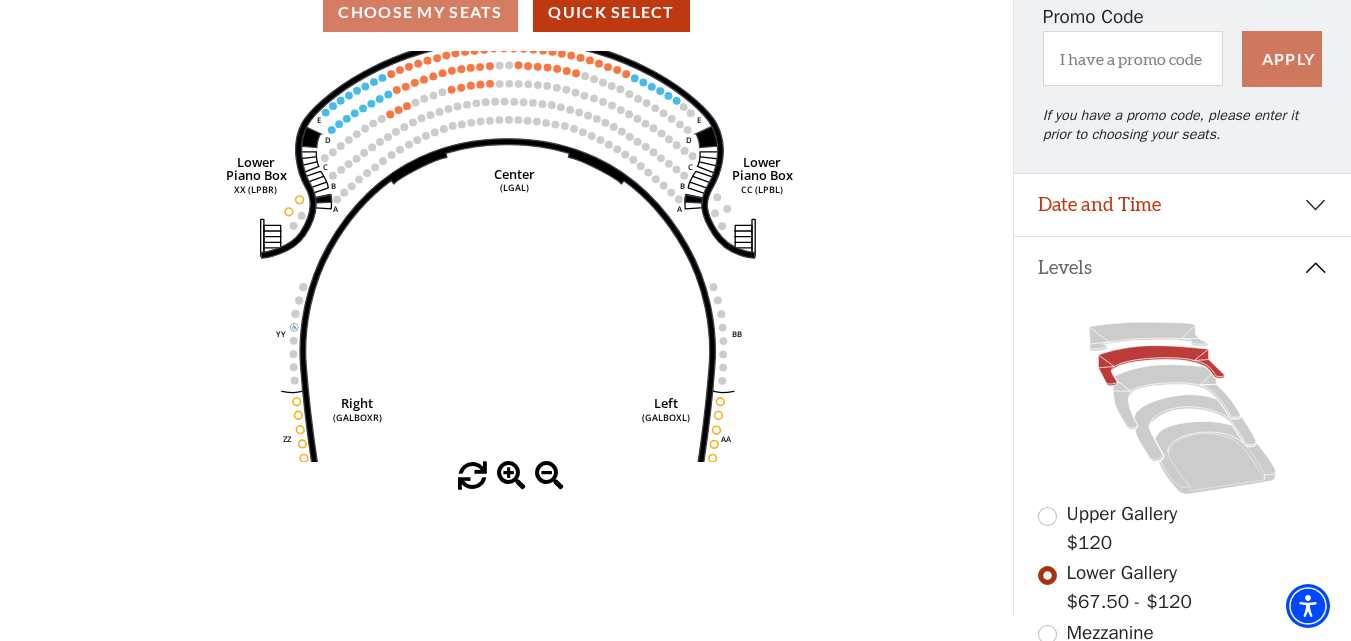 click at bounding box center [511, 476] 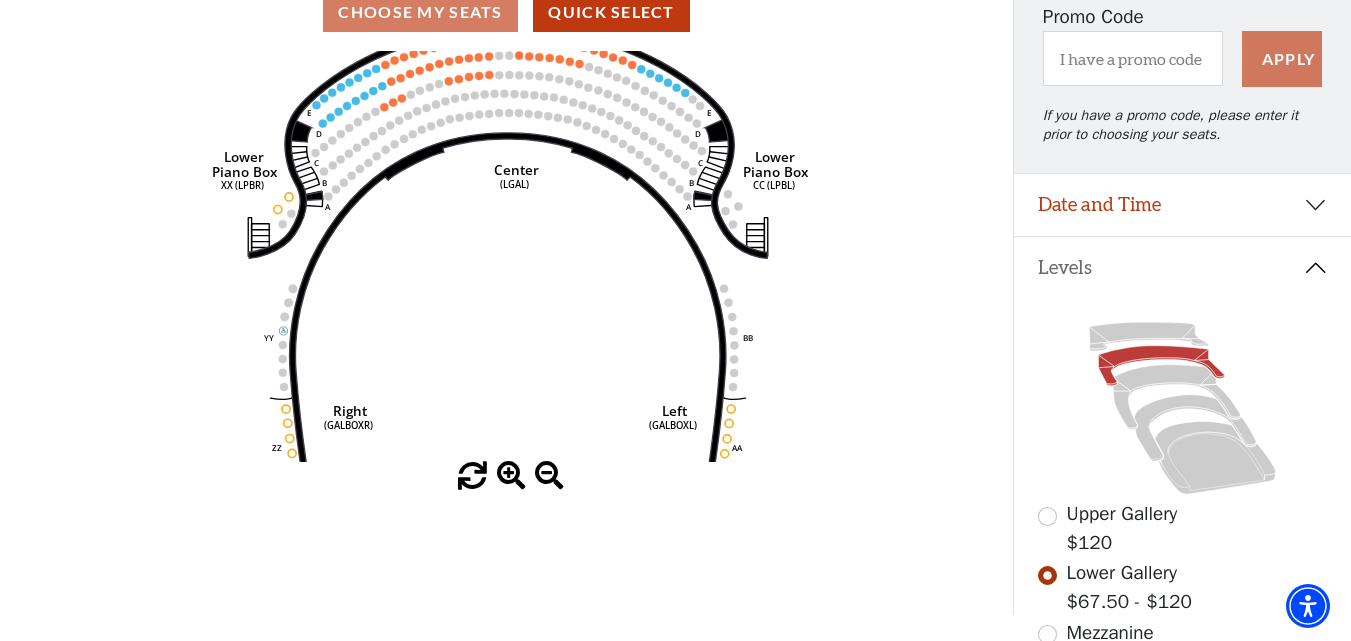click at bounding box center [511, 476] 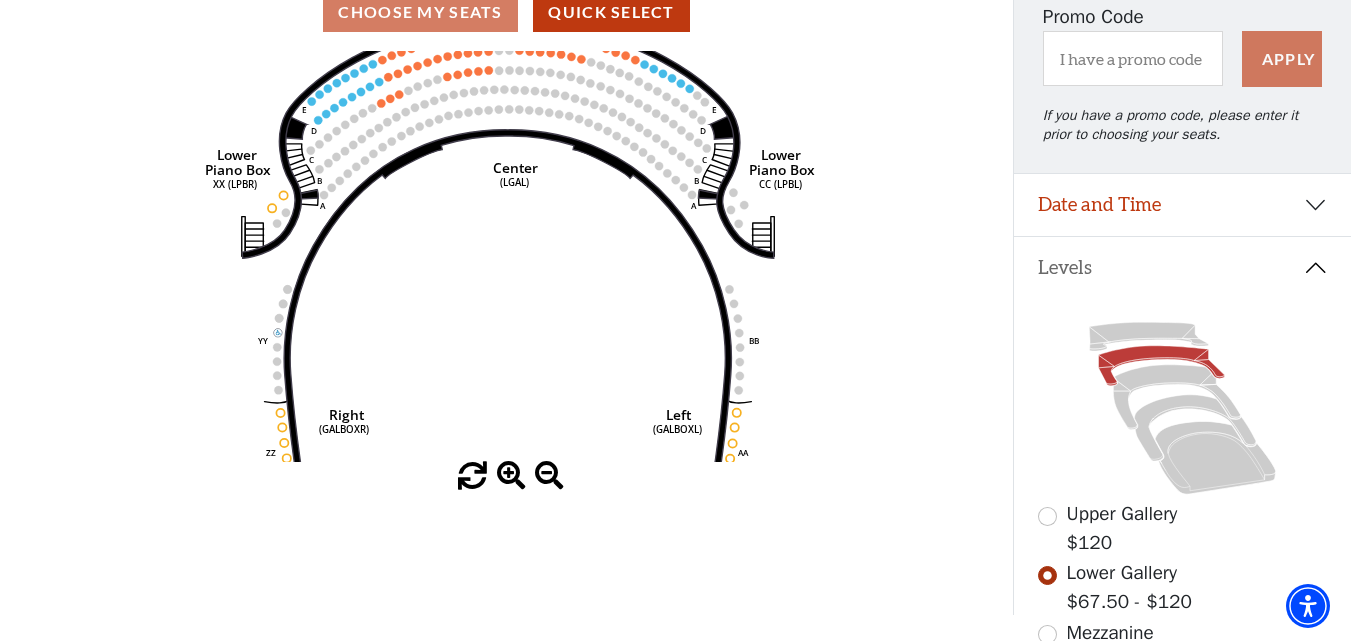 click at bounding box center (511, 476) 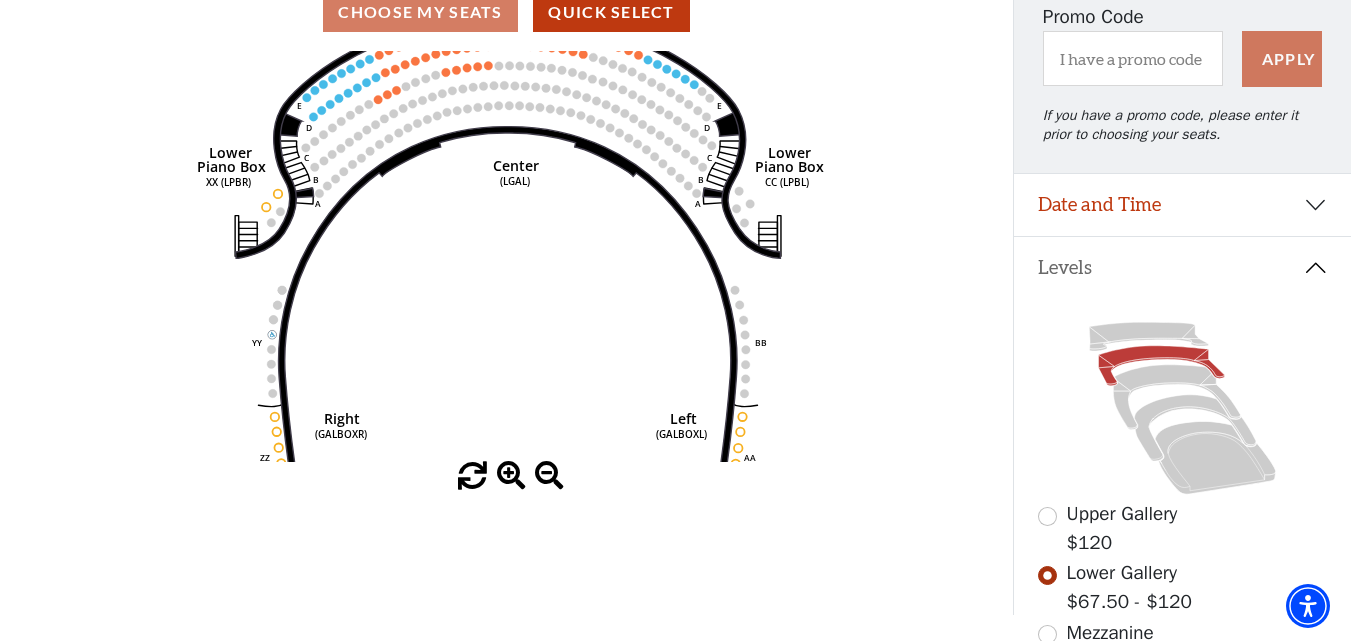 click at bounding box center [511, 476] 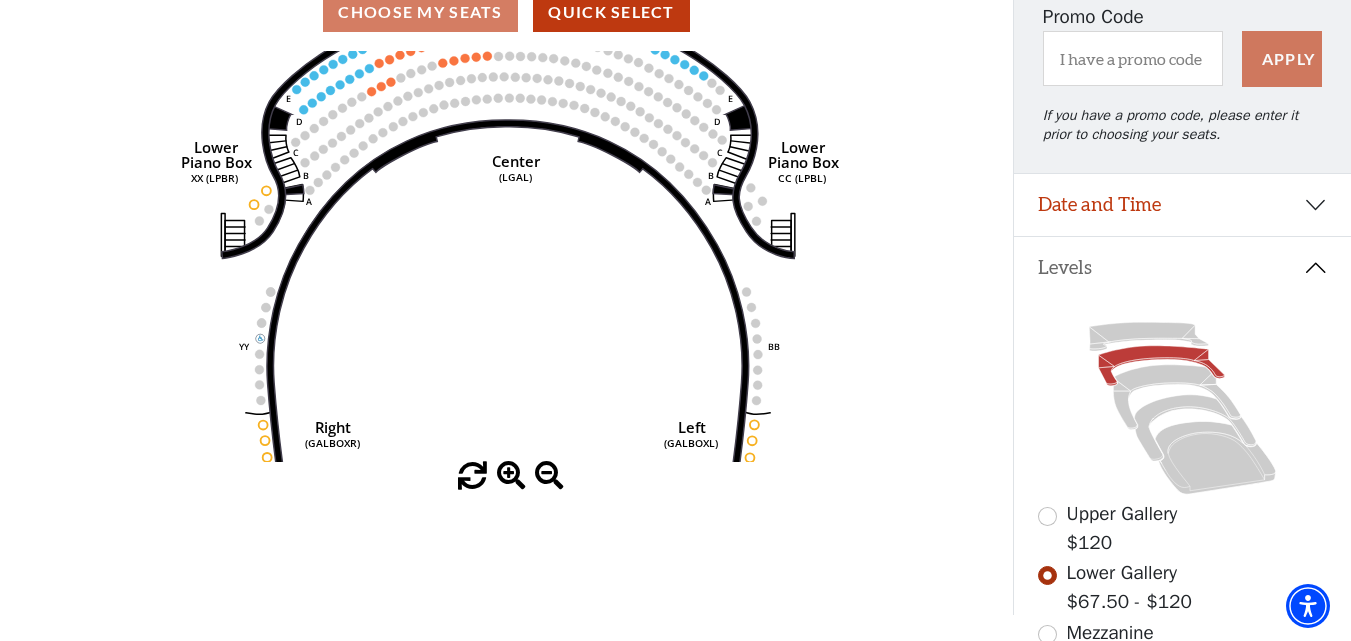 click at bounding box center (511, 476) 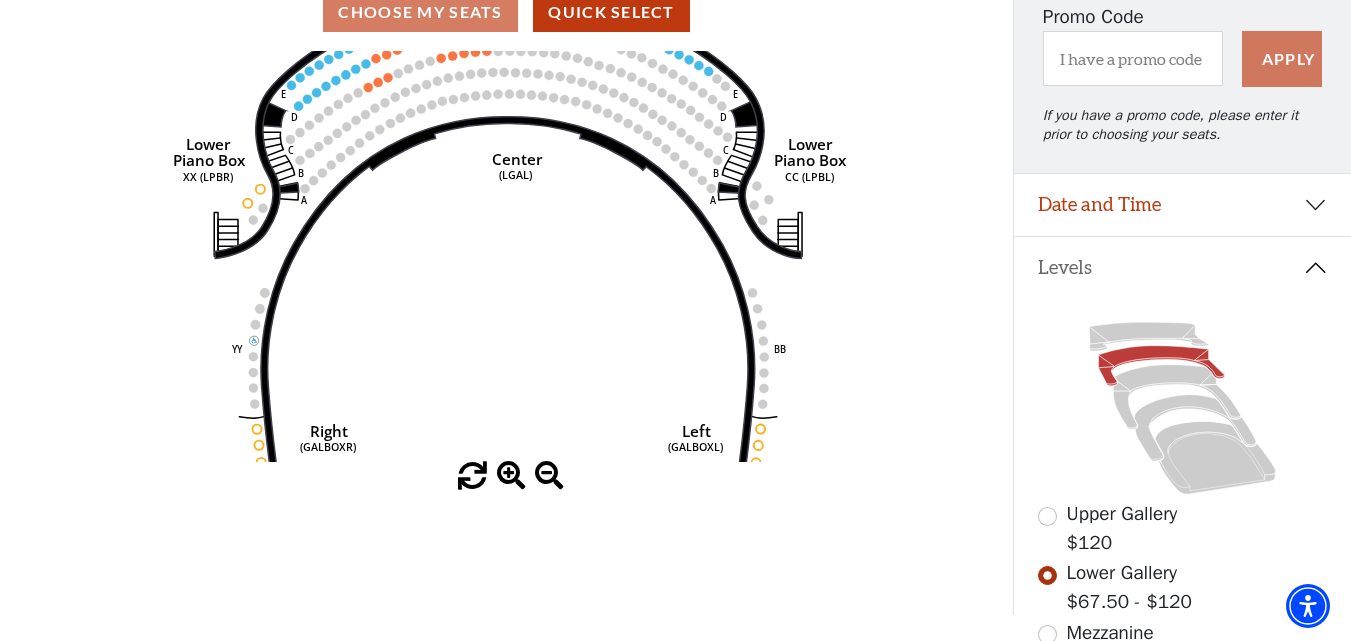 click at bounding box center [511, 476] 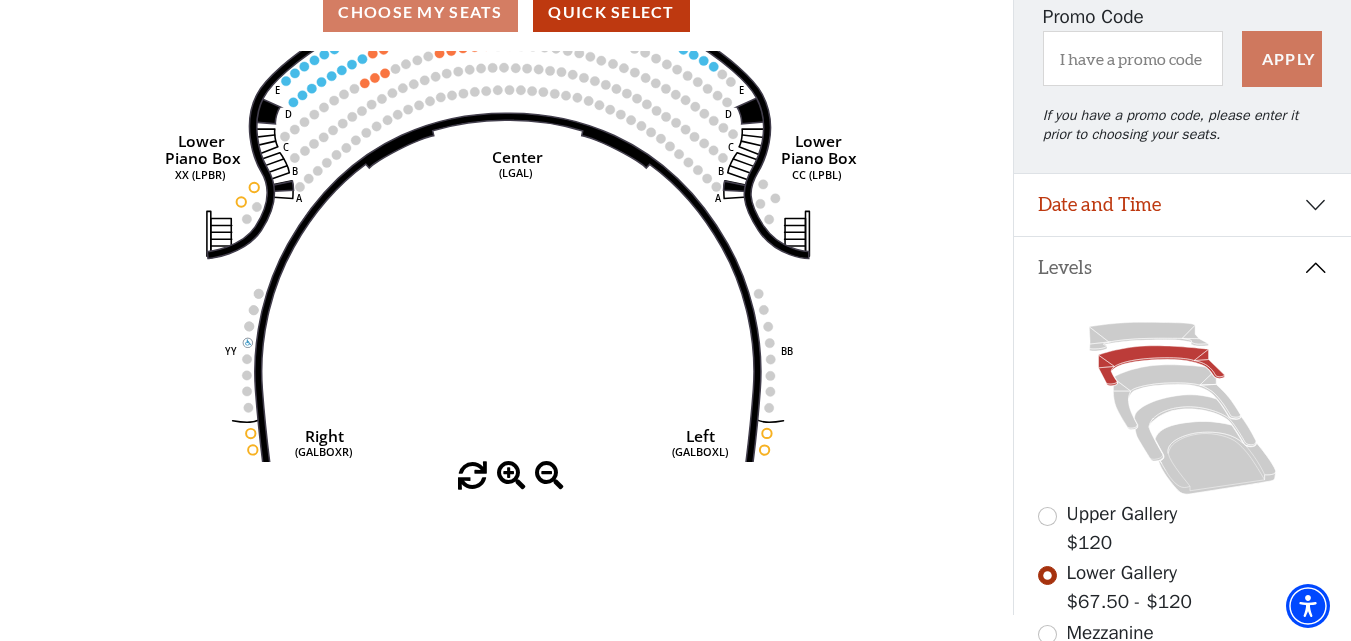 click at bounding box center [511, 476] 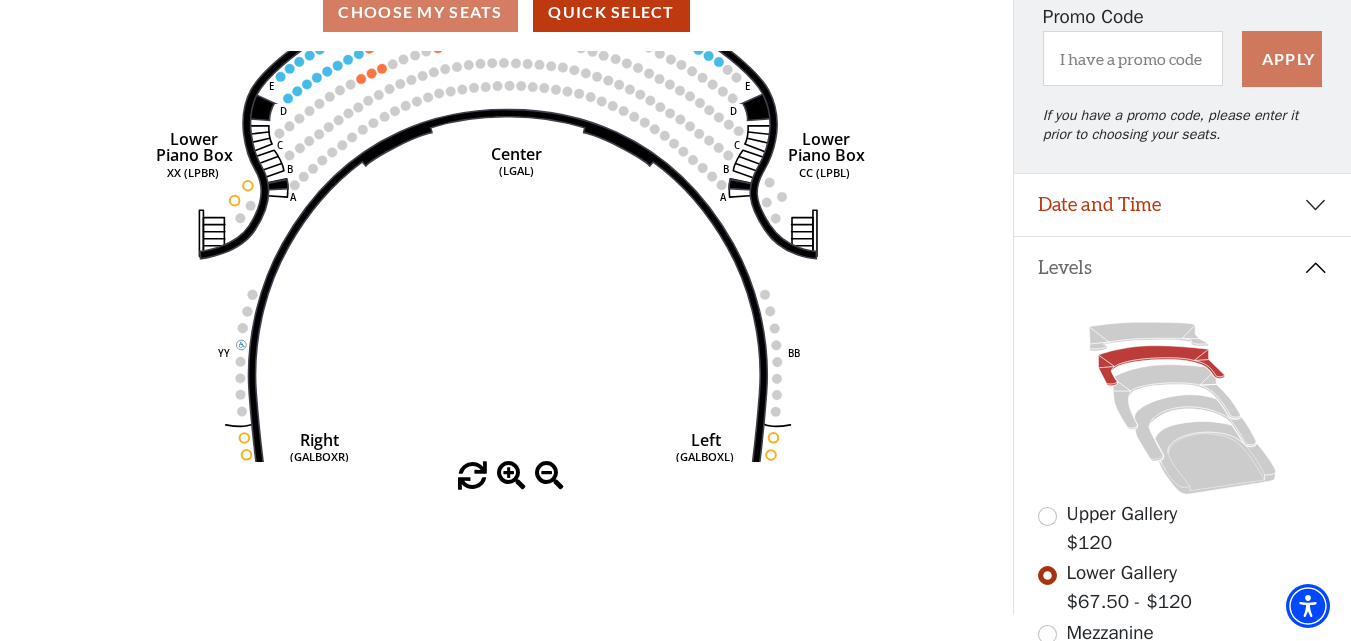 click at bounding box center (511, 476) 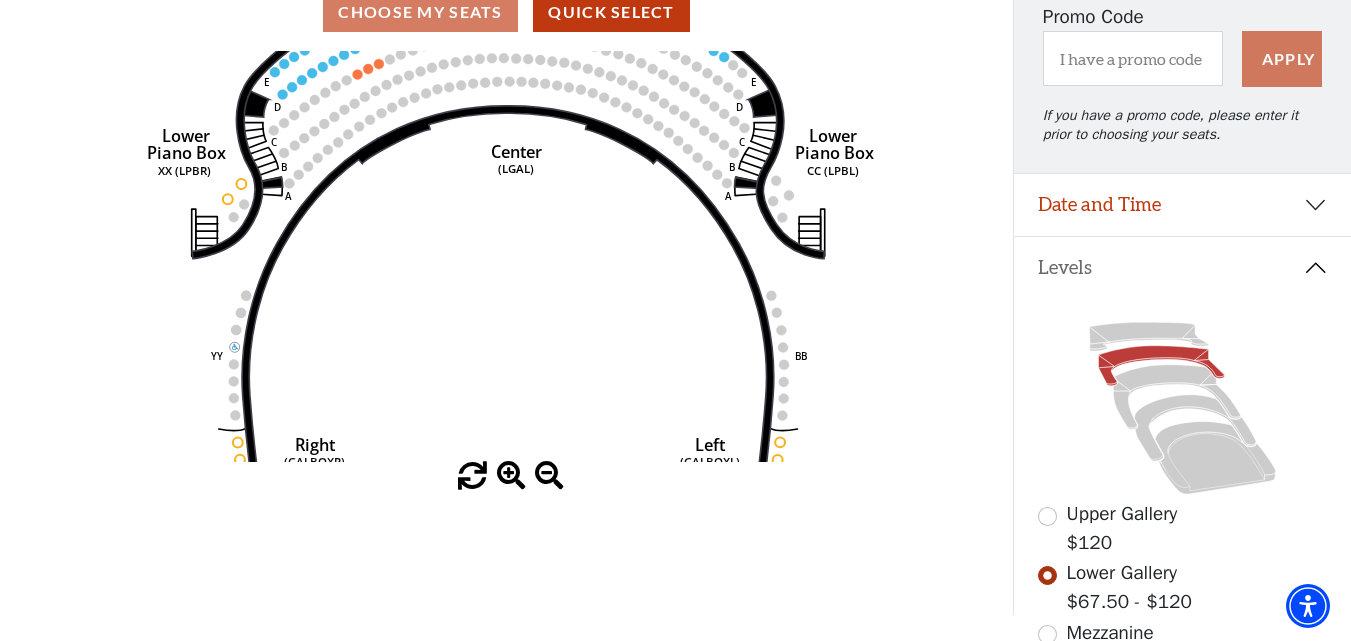 click at bounding box center [511, 476] 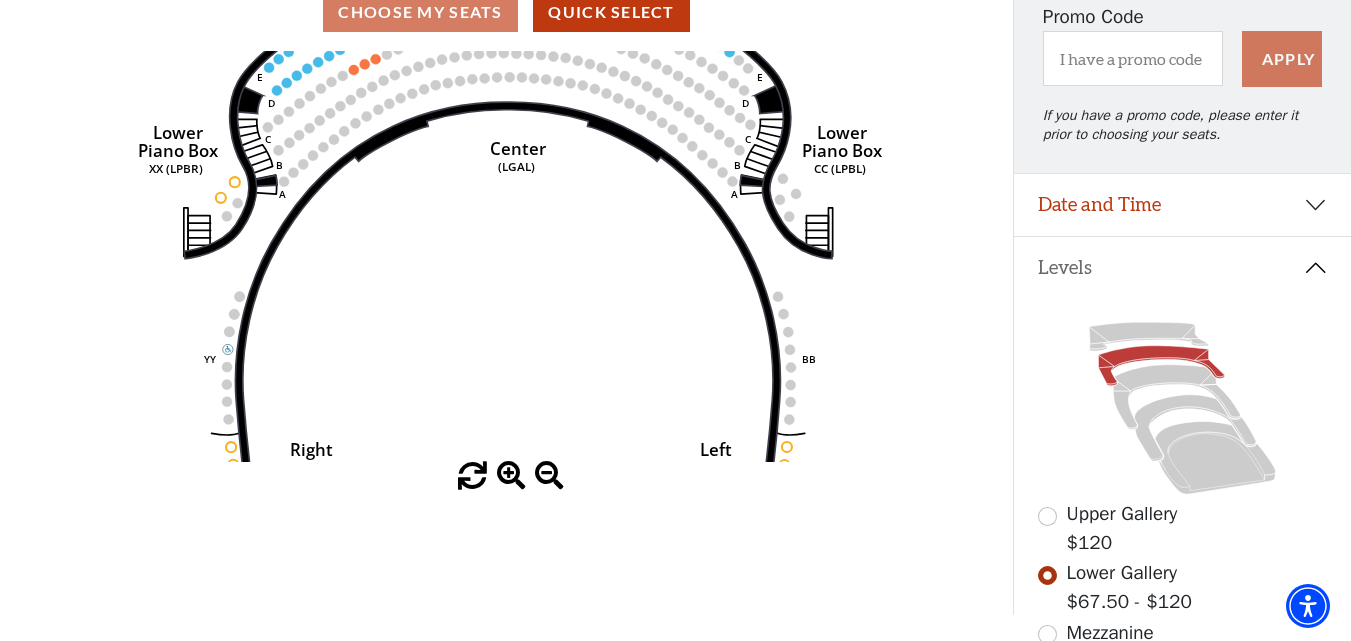click at bounding box center [511, 476] 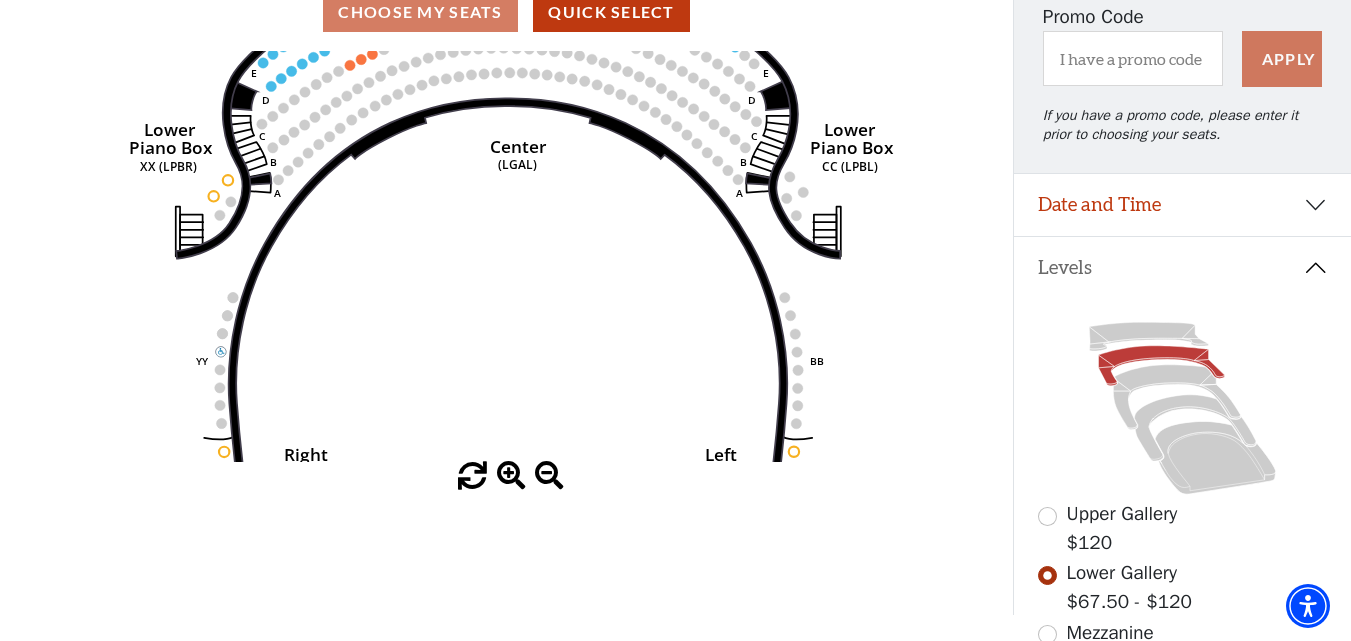 click at bounding box center [511, 476] 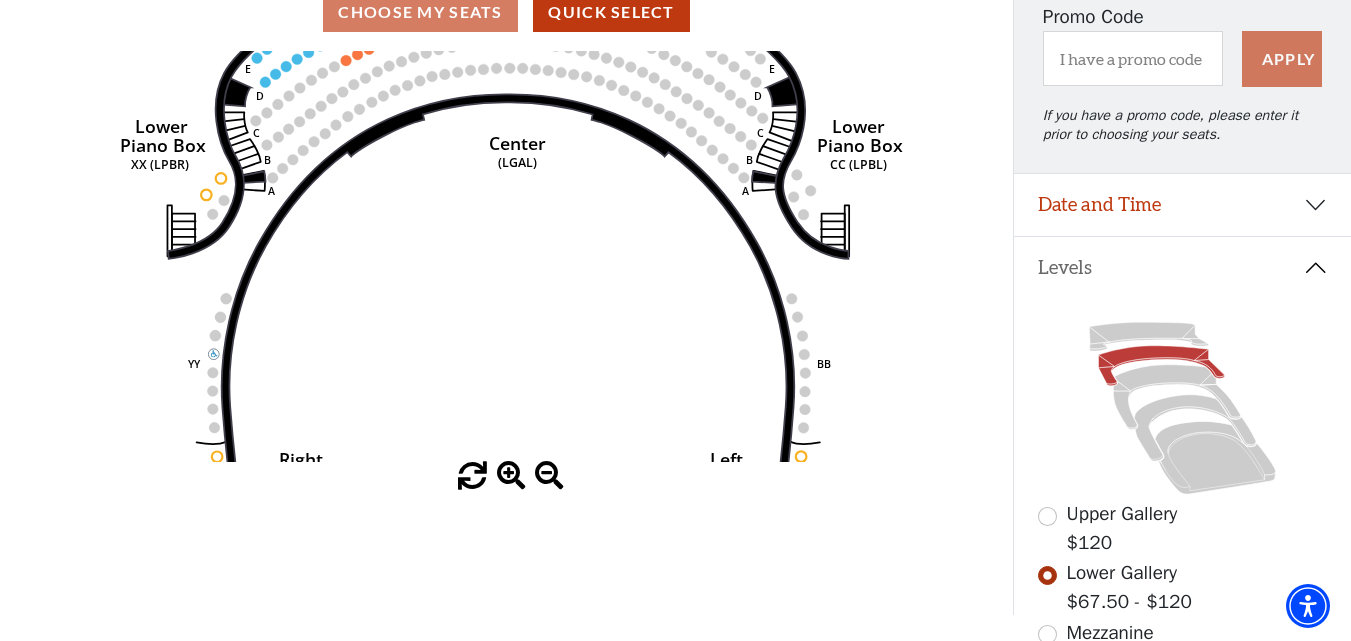 click at bounding box center (511, 476) 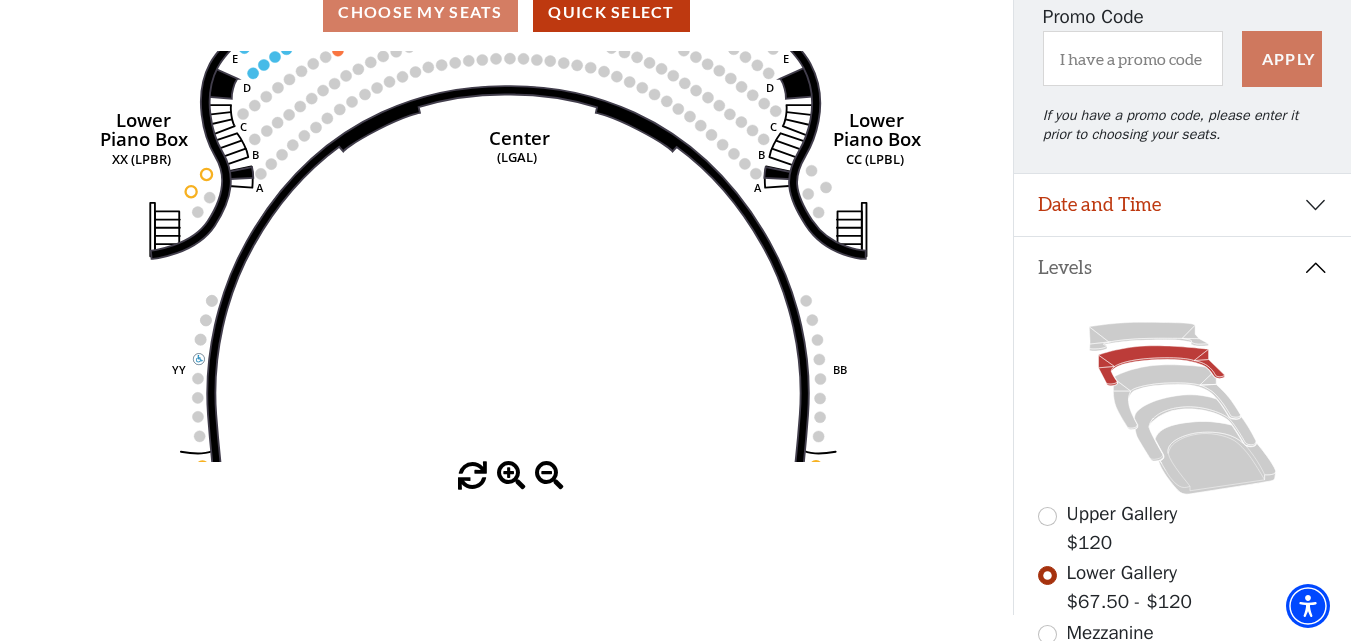 click at bounding box center (511, 476) 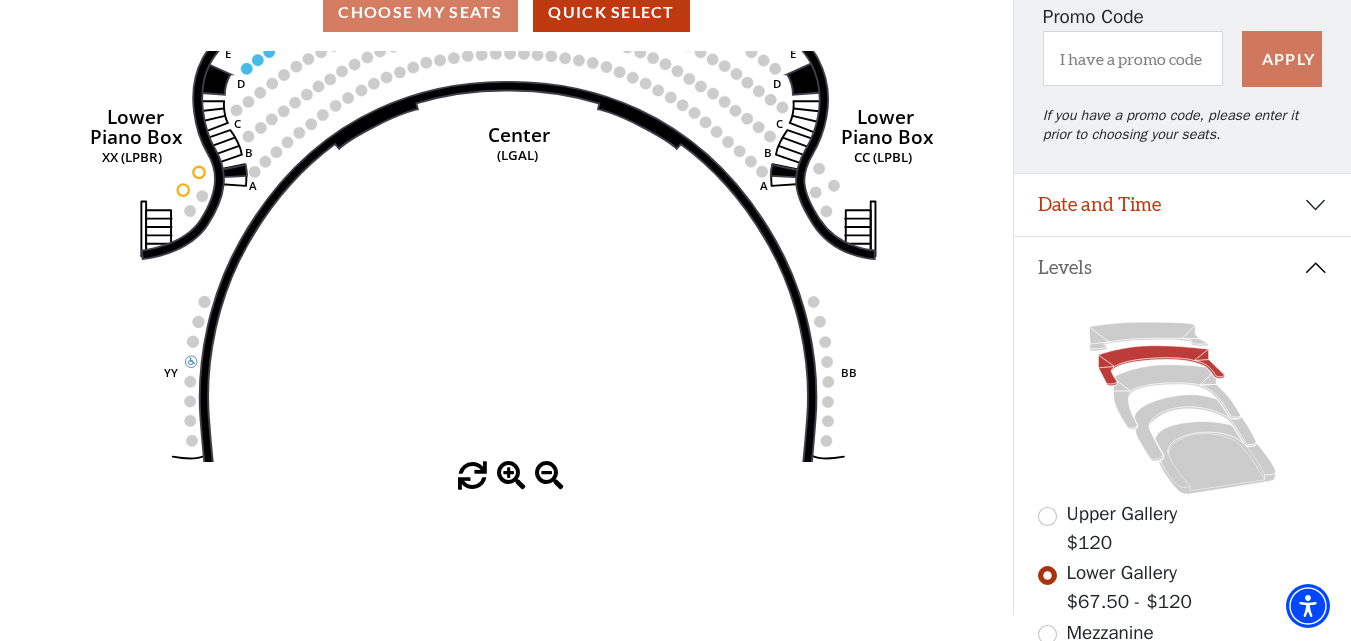drag, startPoint x: 505, startPoint y: 473, endPoint x: 514, endPoint y: 464, distance: 12.727922 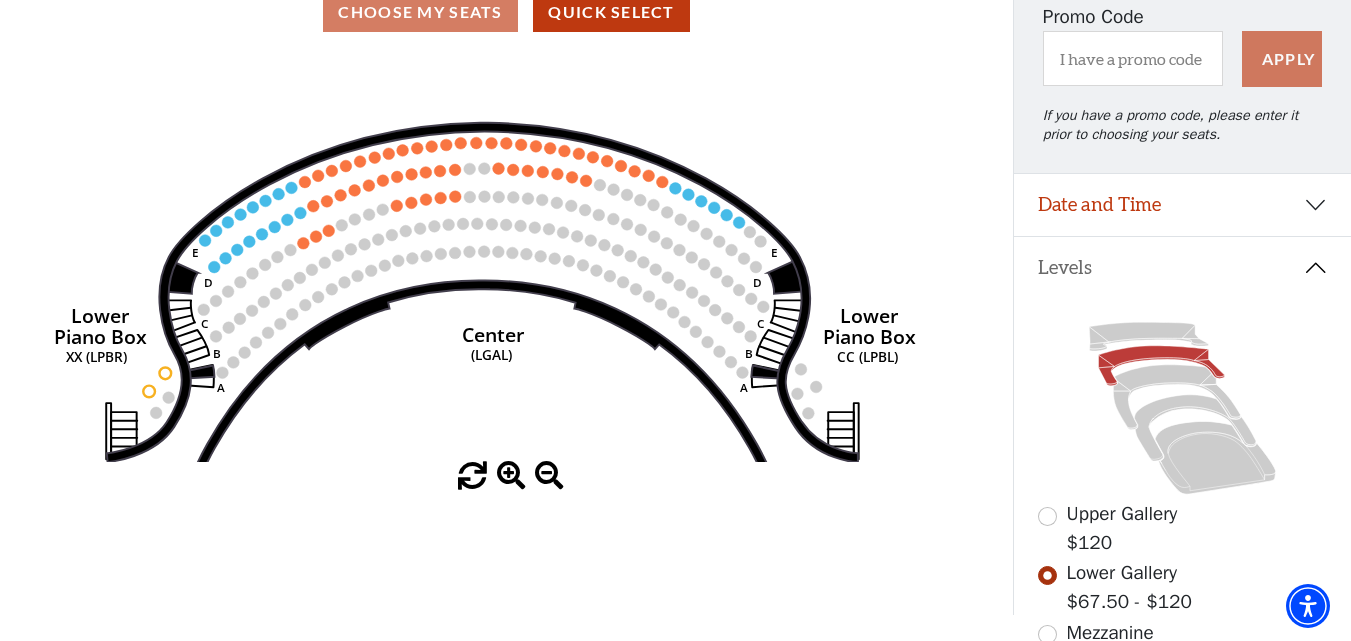 drag, startPoint x: 638, startPoint y: 269, endPoint x: 703, endPoint y: 497, distance: 237.08437 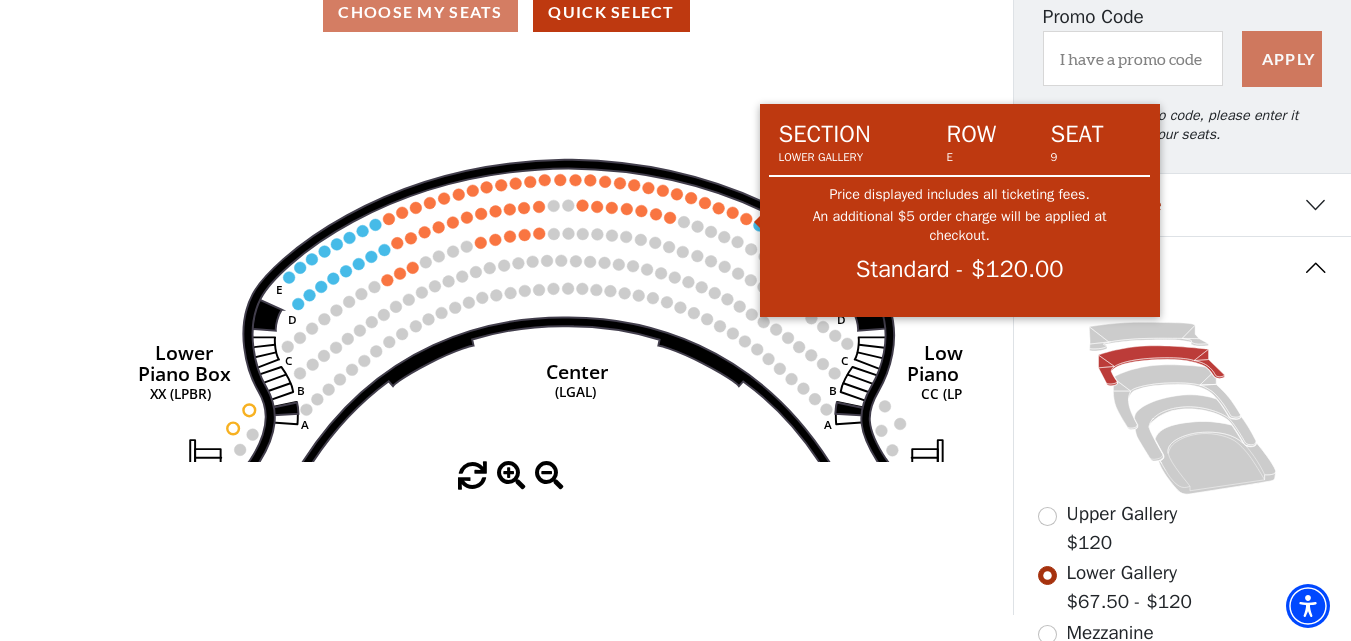 click 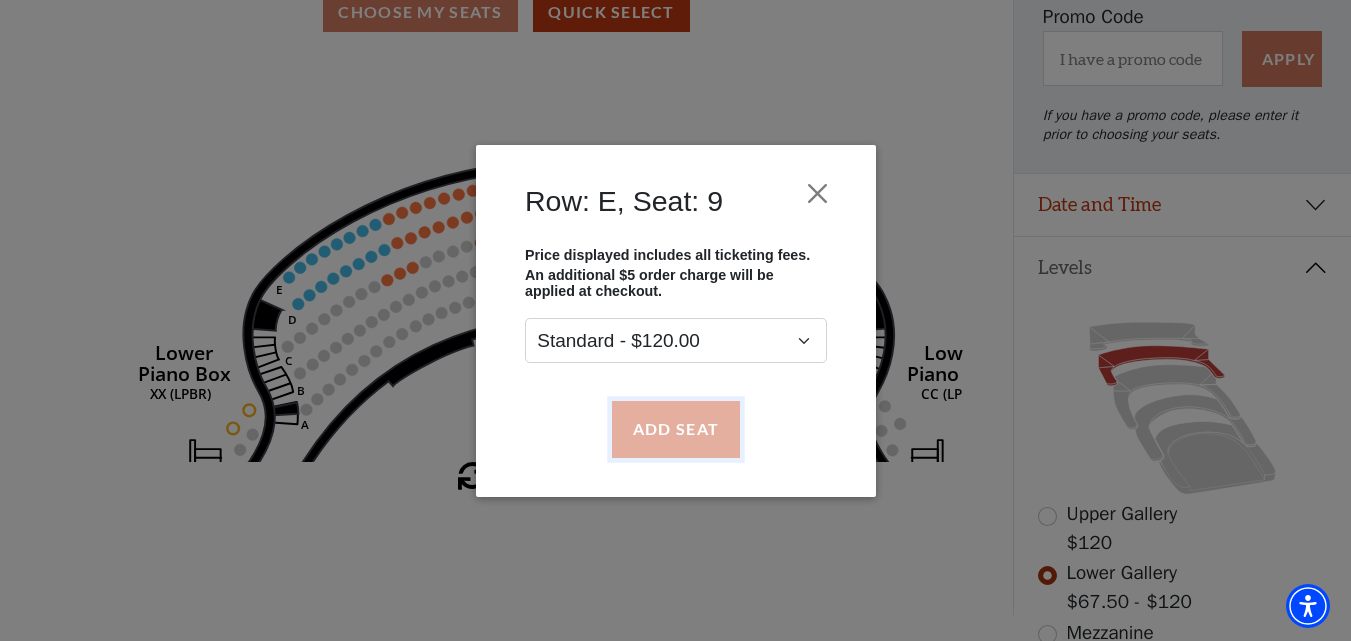 click on "Add Seat" at bounding box center [675, 429] 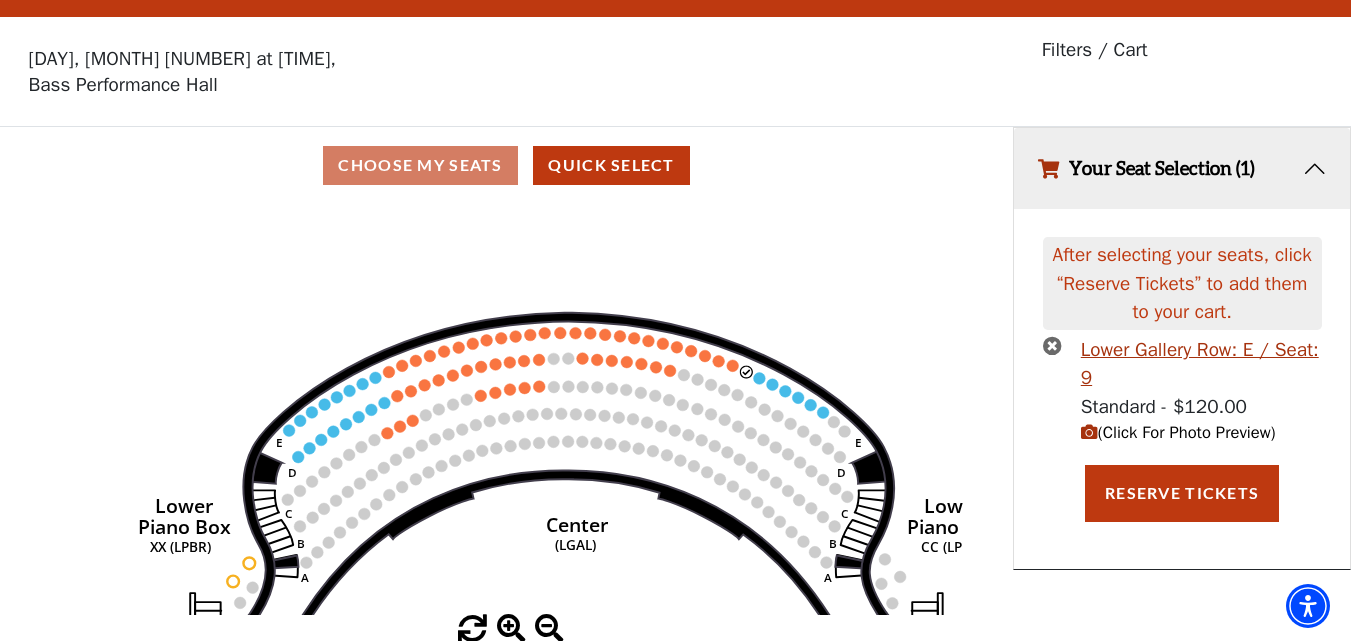 scroll, scrollTop: 0, scrollLeft: 0, axis: both 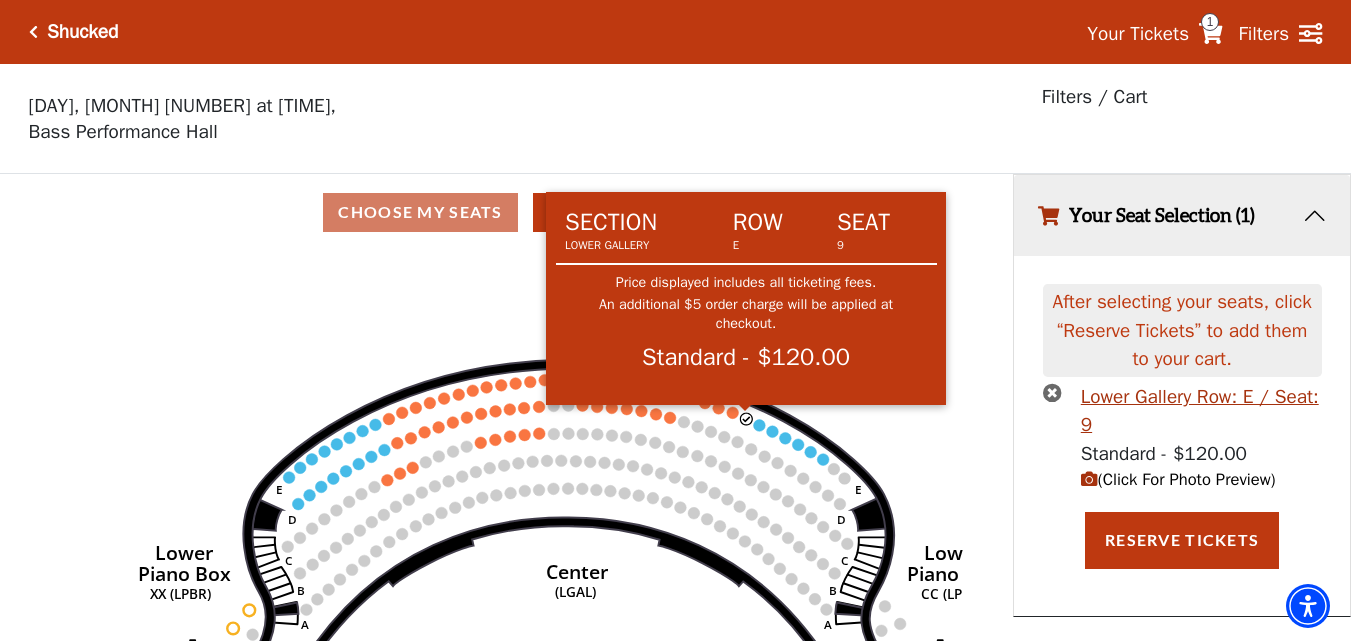 click 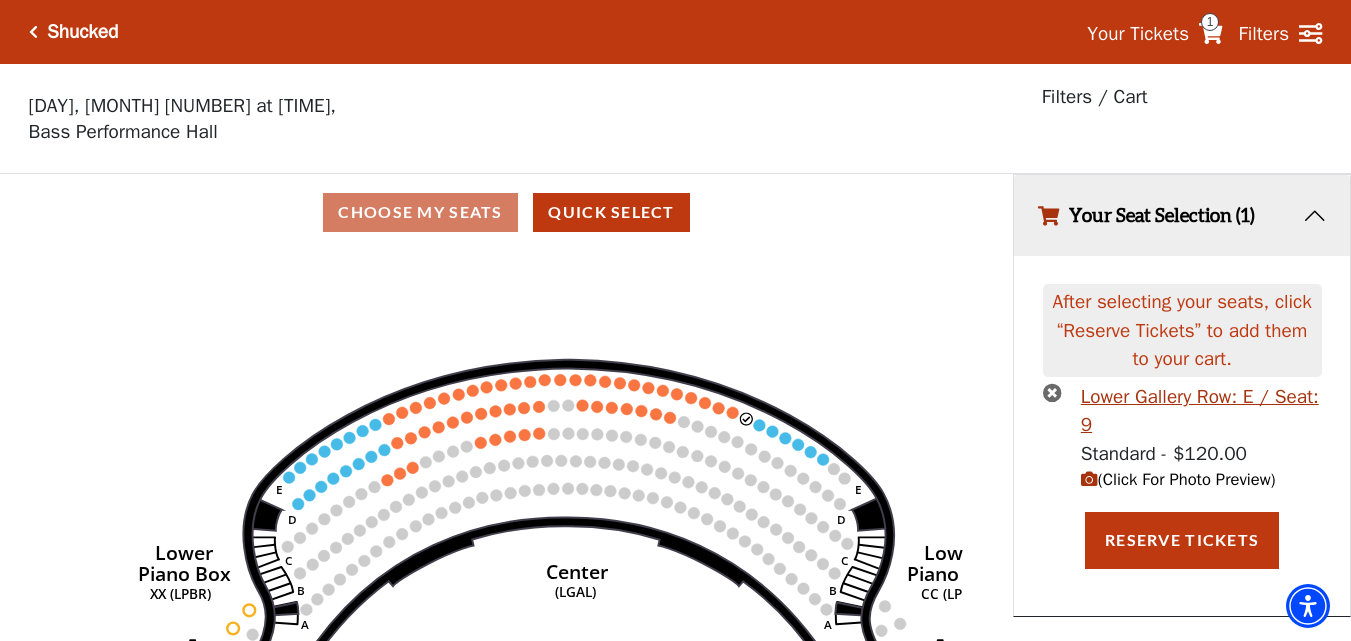 click at bounding box center [1052, 392] 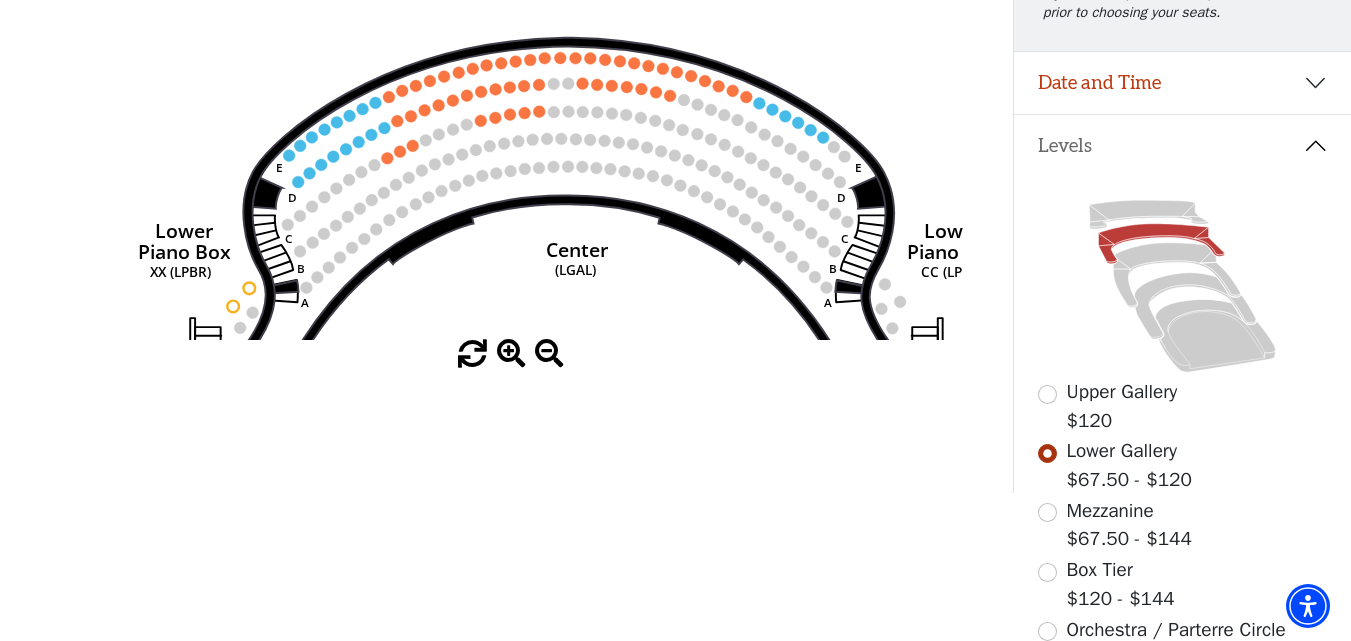 scroll, scrollTop: 373, scrollLeft: 0, axis: vertical 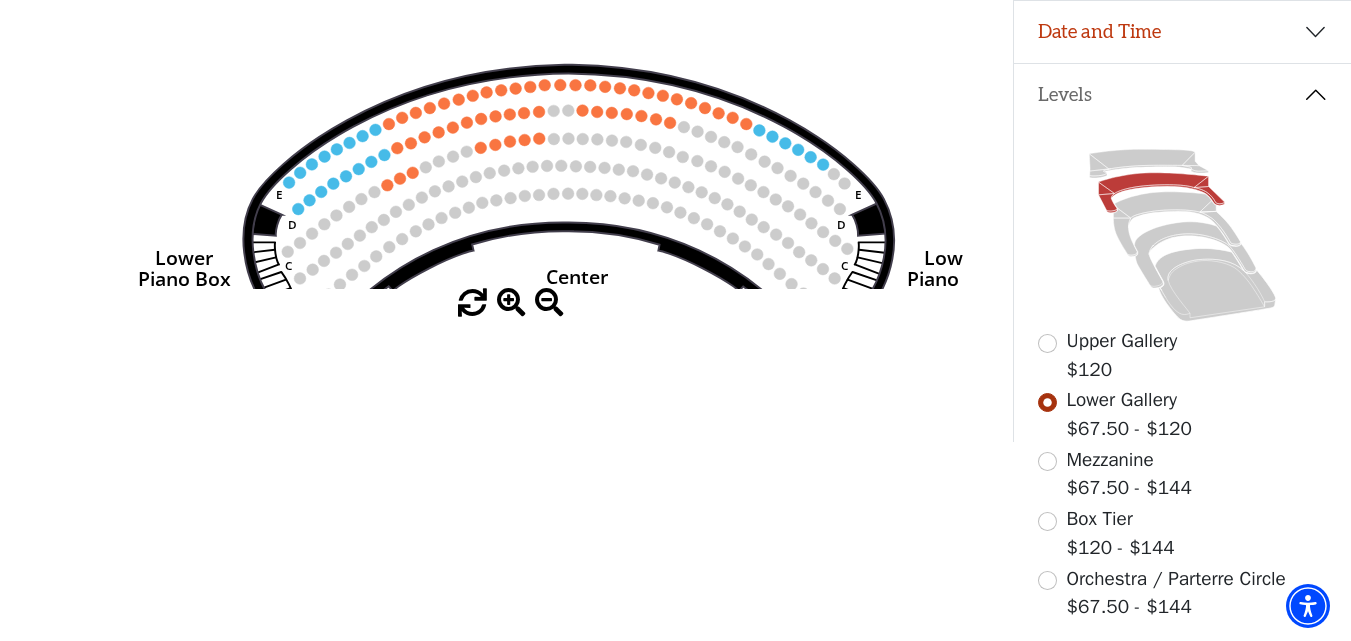 drag, startPoint x: 622, startPoint y: 92, endPoint x: 622, endPoint y: 171, distance: 79 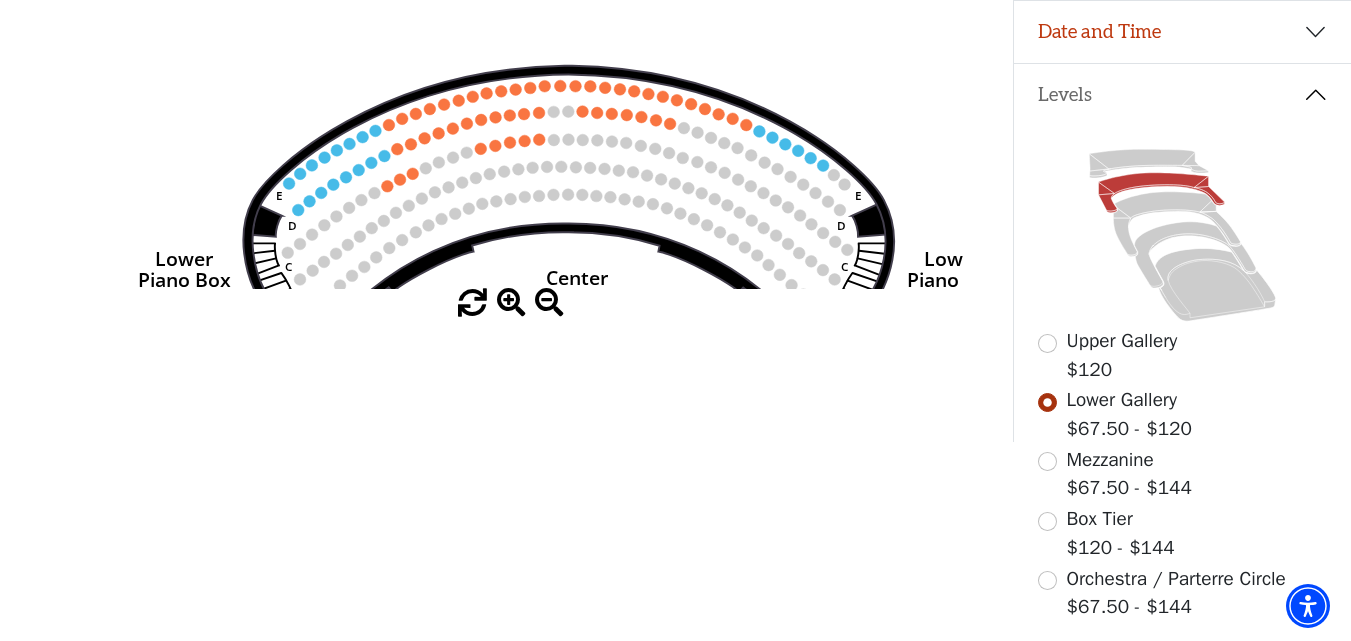 click on "Upper Gallery" at bounding box center [1122, 341] 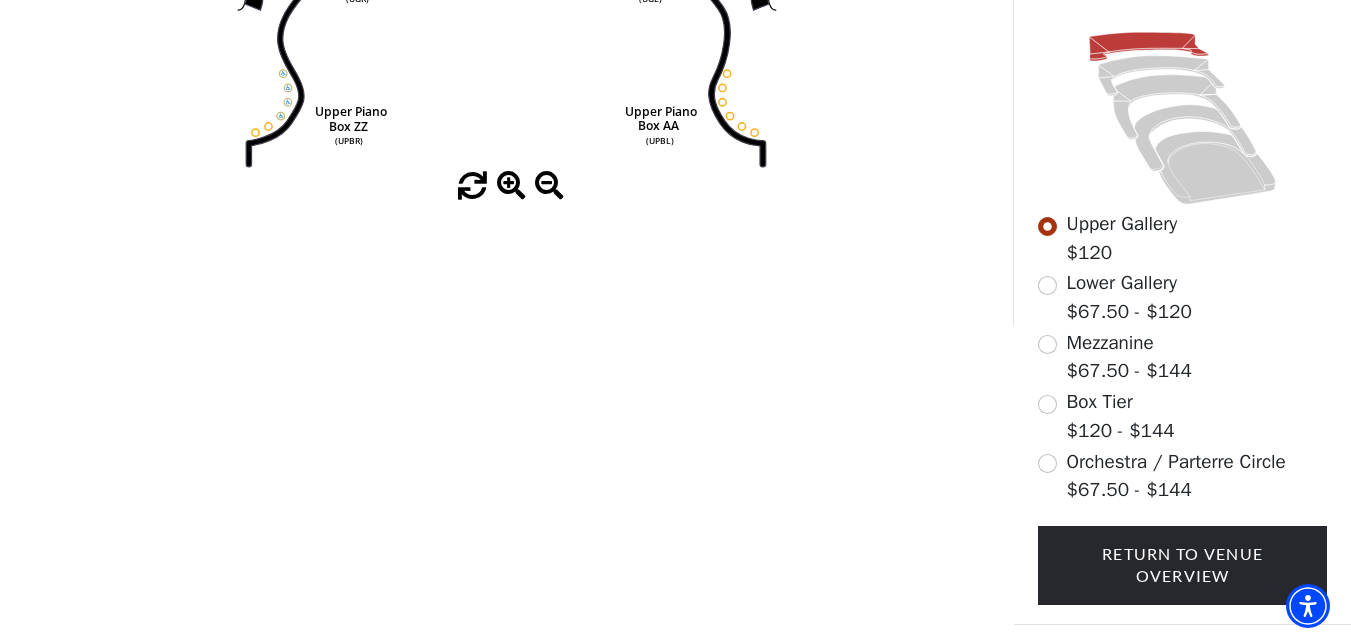 scroll, scrollTop: 493, scrollLeft: 0, axis: vertical 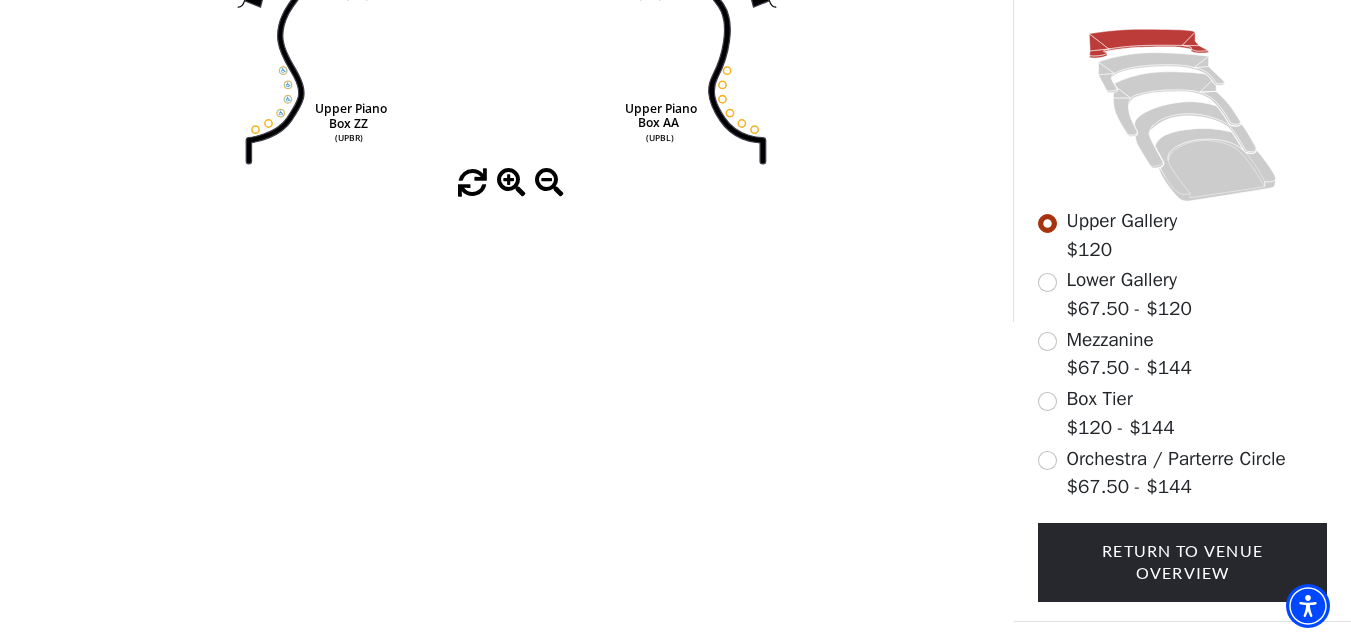 click on "Mezzanine" at bounding box center [1110, 340] 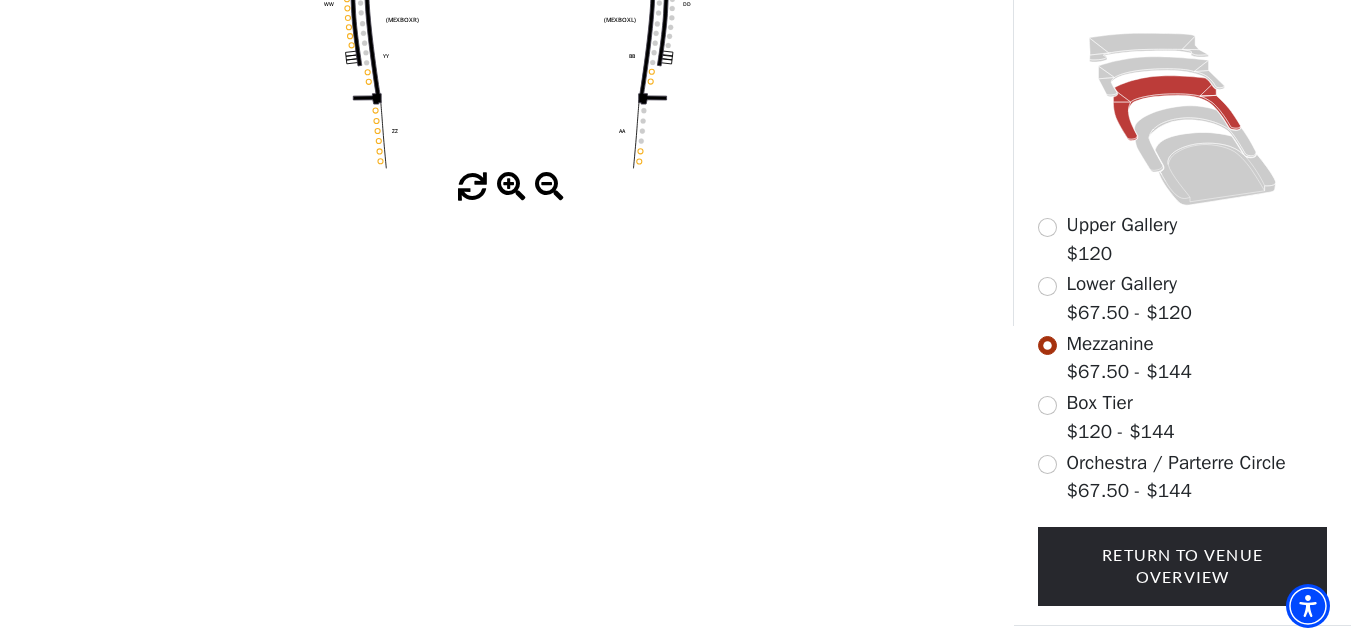 scroll, scrollTop: 493, scrollLeft: 0, axis: vertical 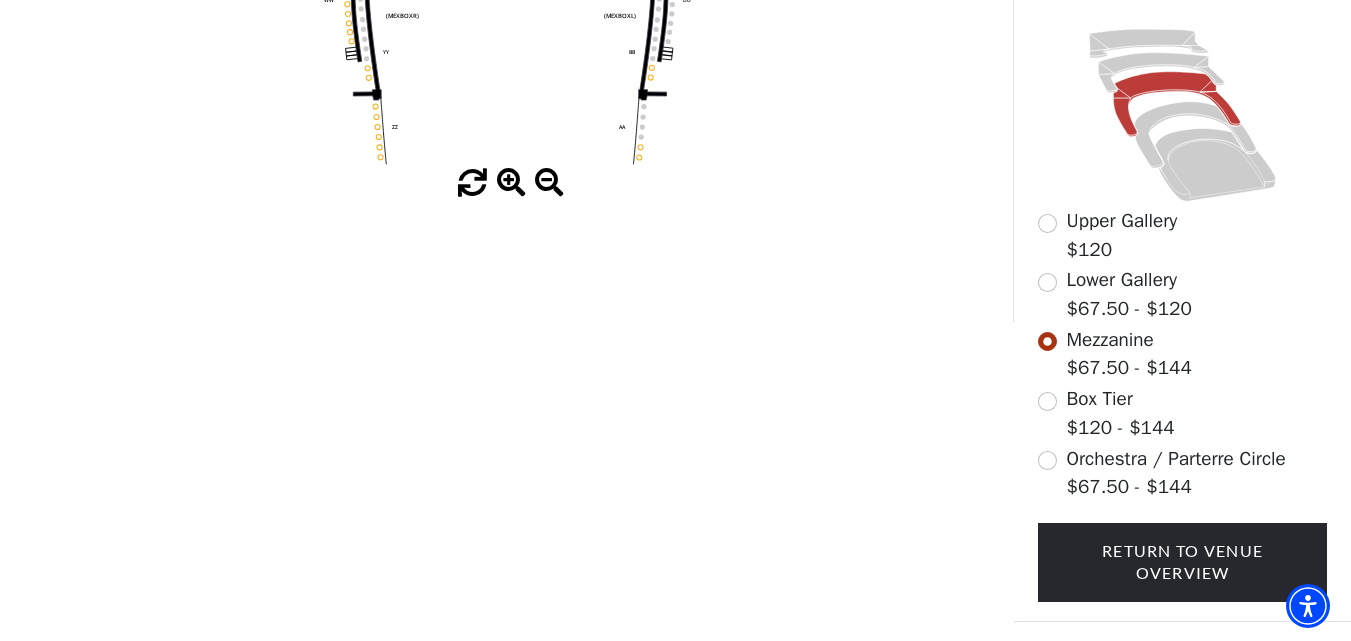 click on "Box Tier" at bounding box center (1100, 399) 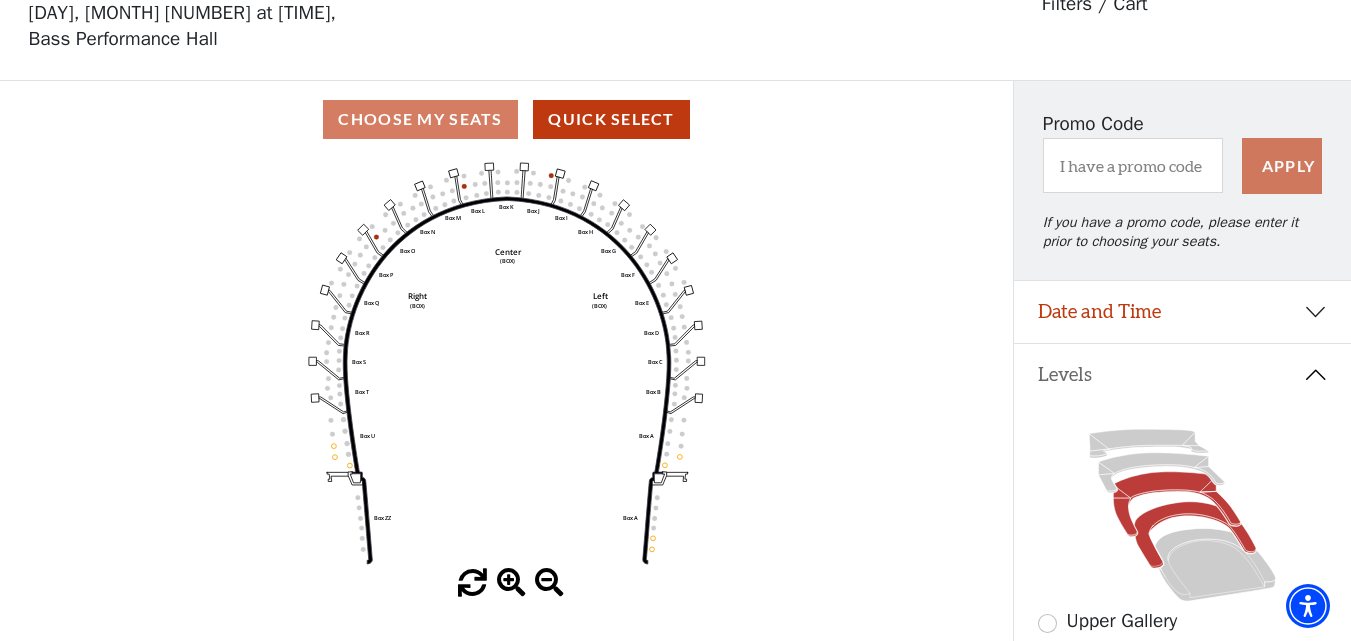 scroll, scrollTop: 593, scrollLeft: 0, axis: vertical 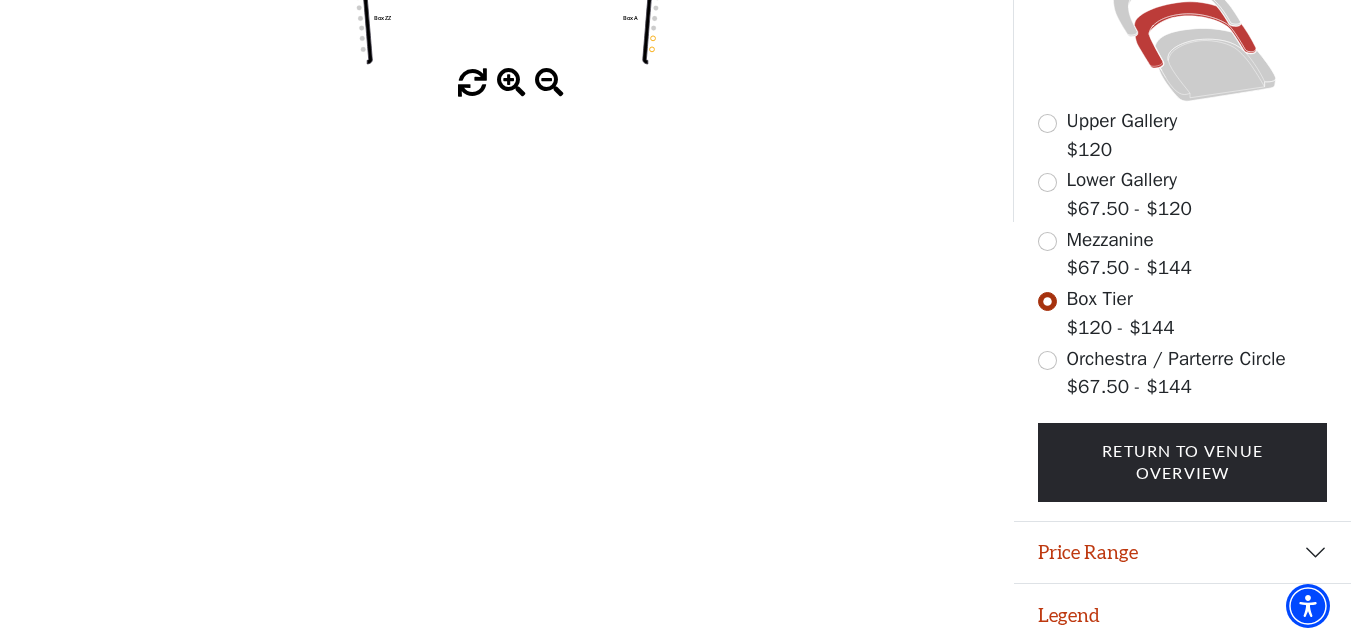 click on "Orchestra / Parterre Circle" at bounding box center (1176, 359) 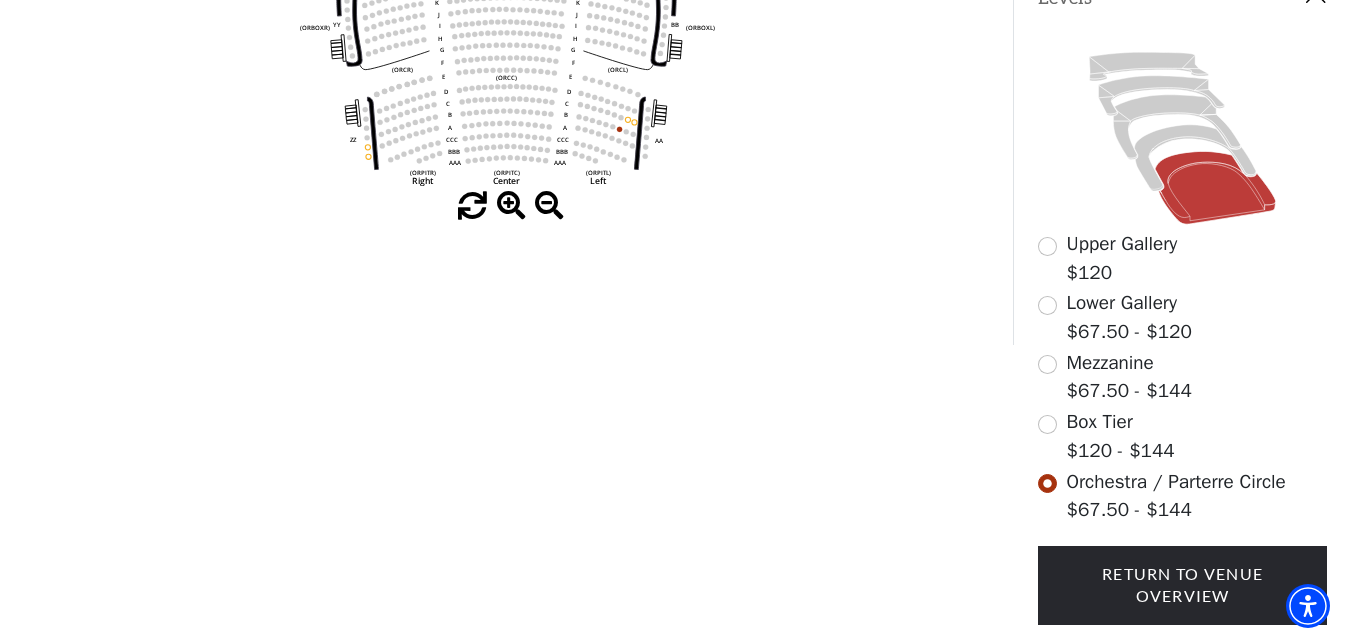 scroll, scrollTop: 493, scrollLeft: 0, axis: vertical 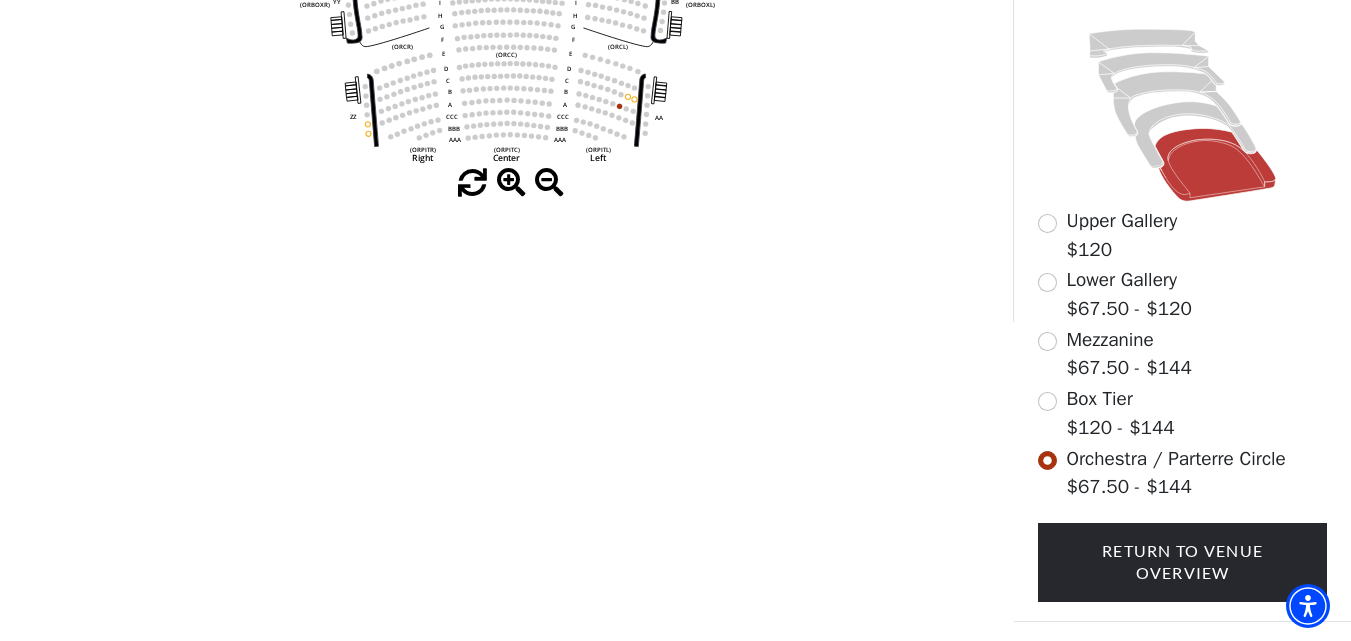 click on "Lower Gallery" at bounding box center [1122, 280] 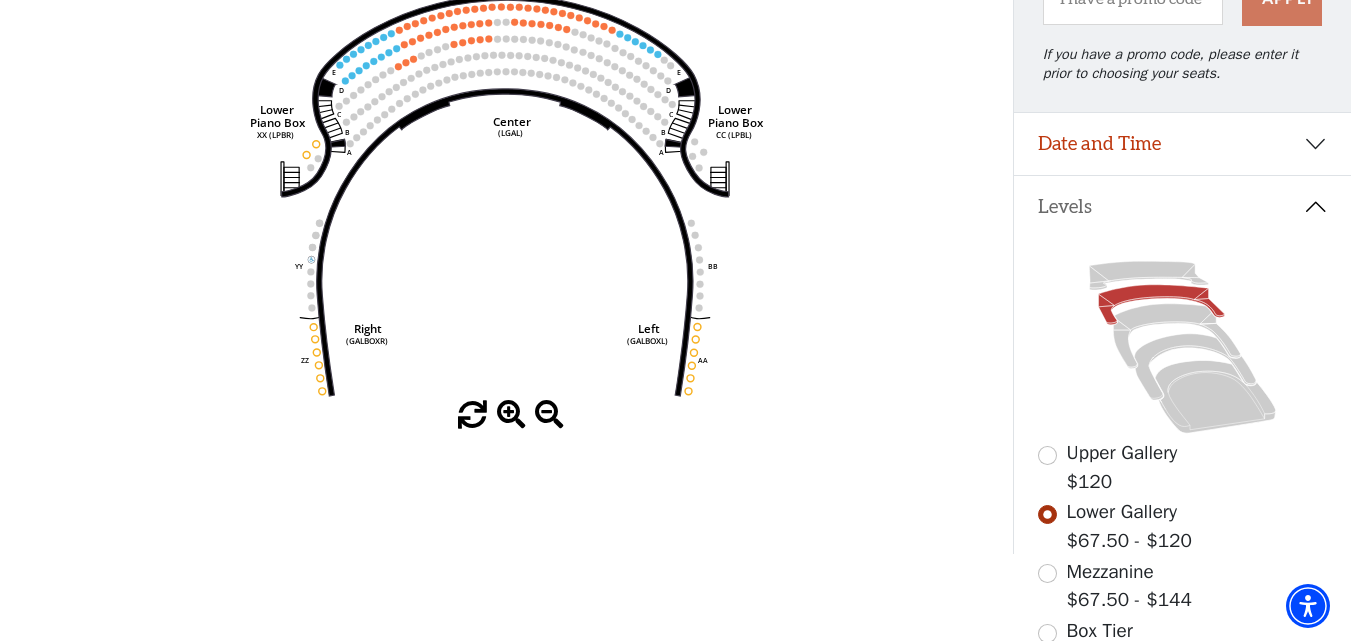 scroll, scrollTop: 100, scrollLeft: 0, axis: vertical 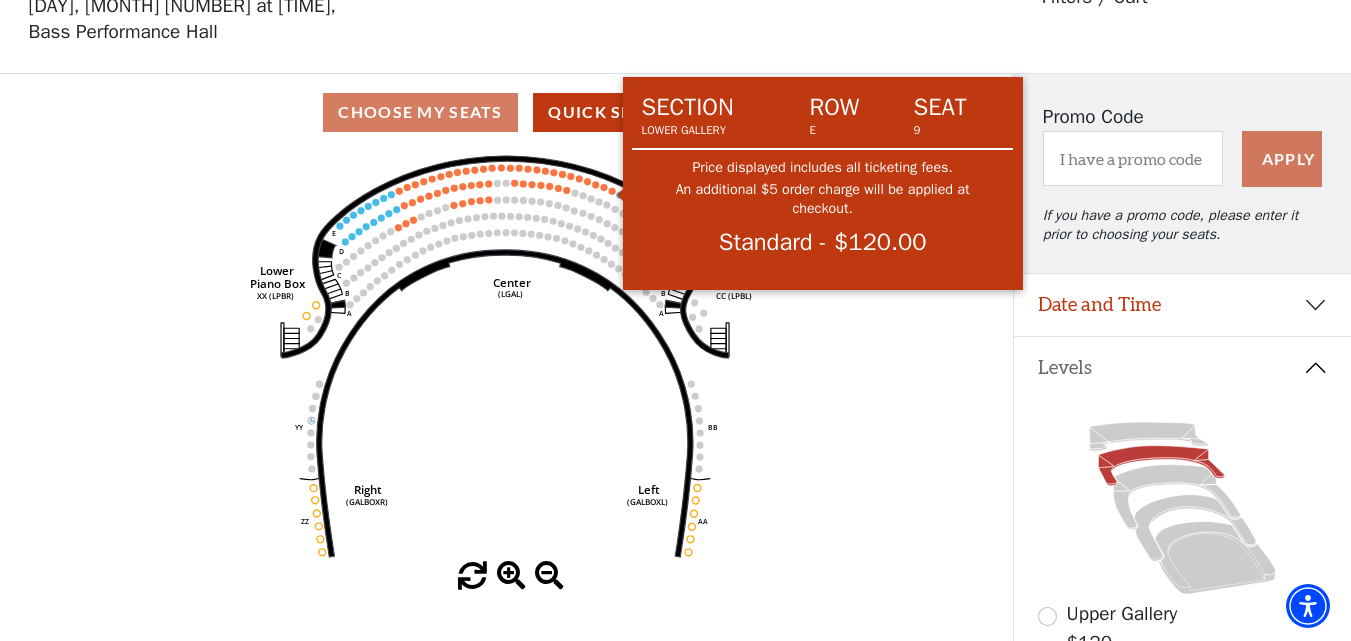 click 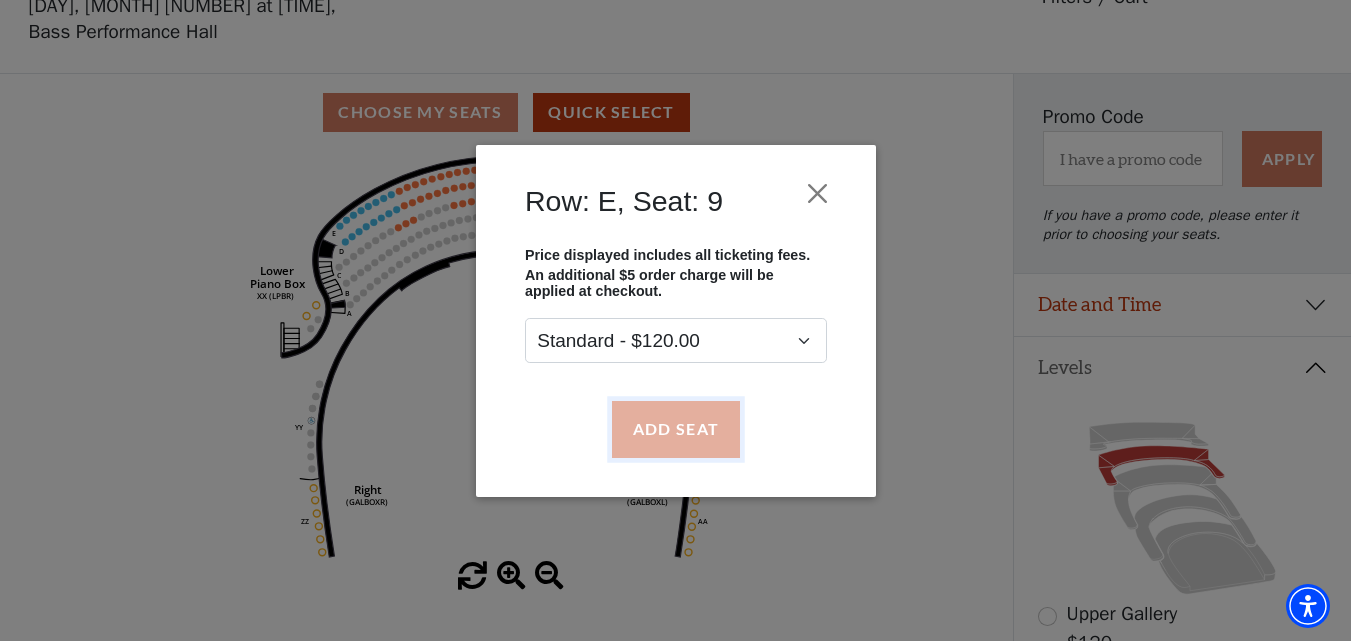 click on "Add Seat" at bounding box center [675, 429] 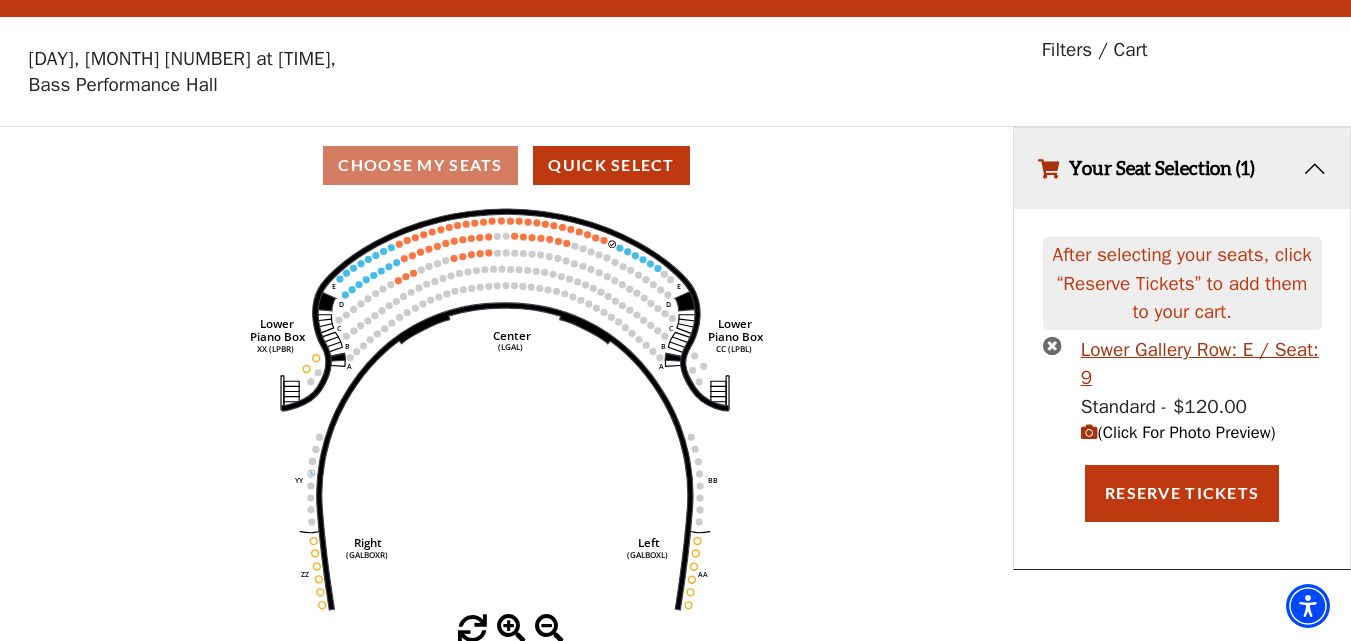 scroll, scrollTop: 0, scrollLeft: 0, axis: both 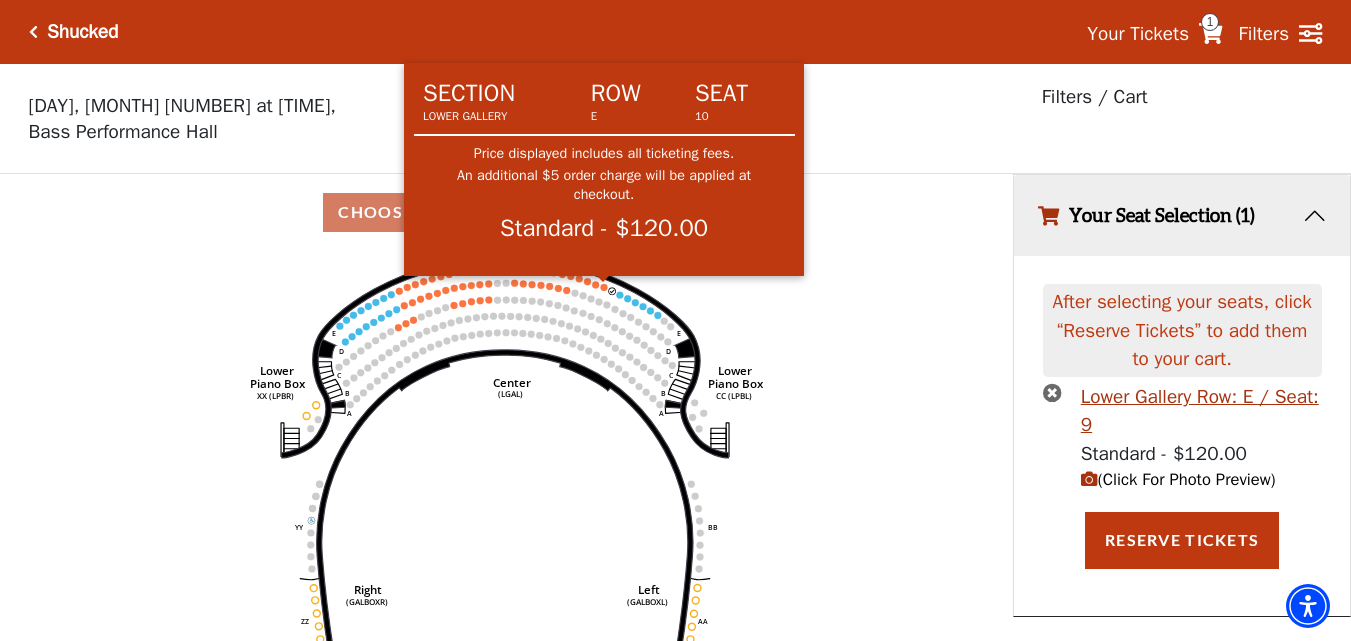 click 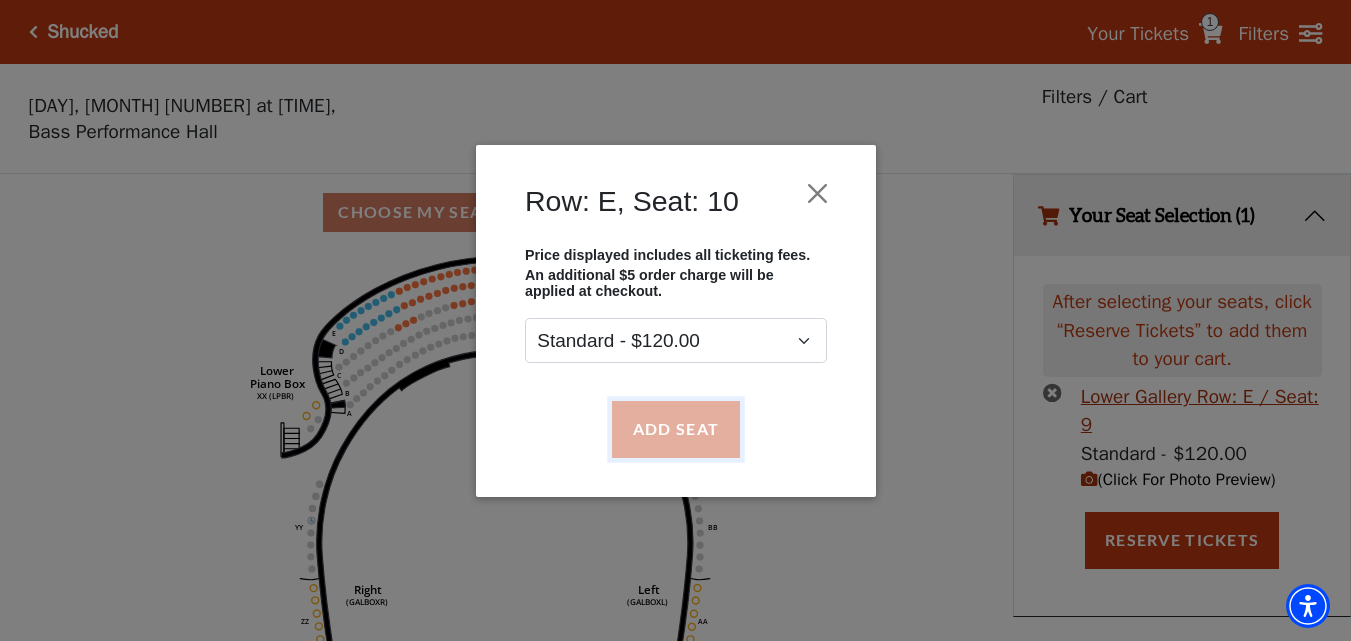 click on "Add Seat" at bounding box center [675, 429] 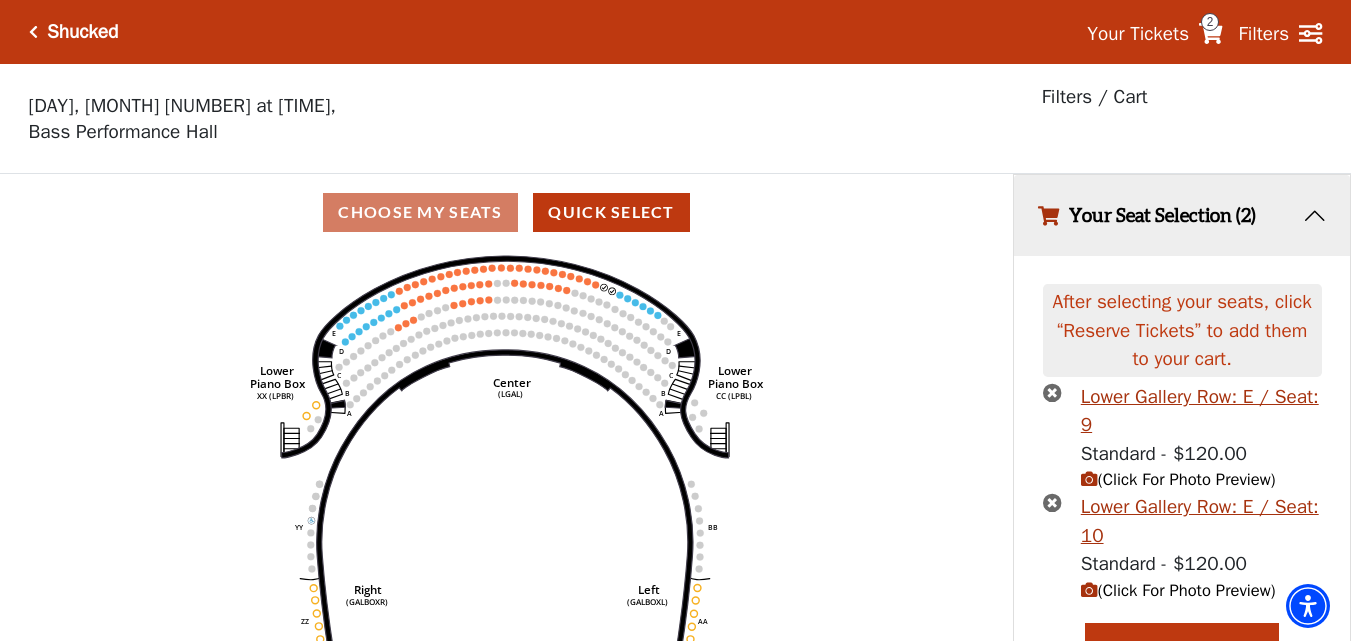 scroll, scrollTop: 38, scrollLeft: 0, axis: vertical 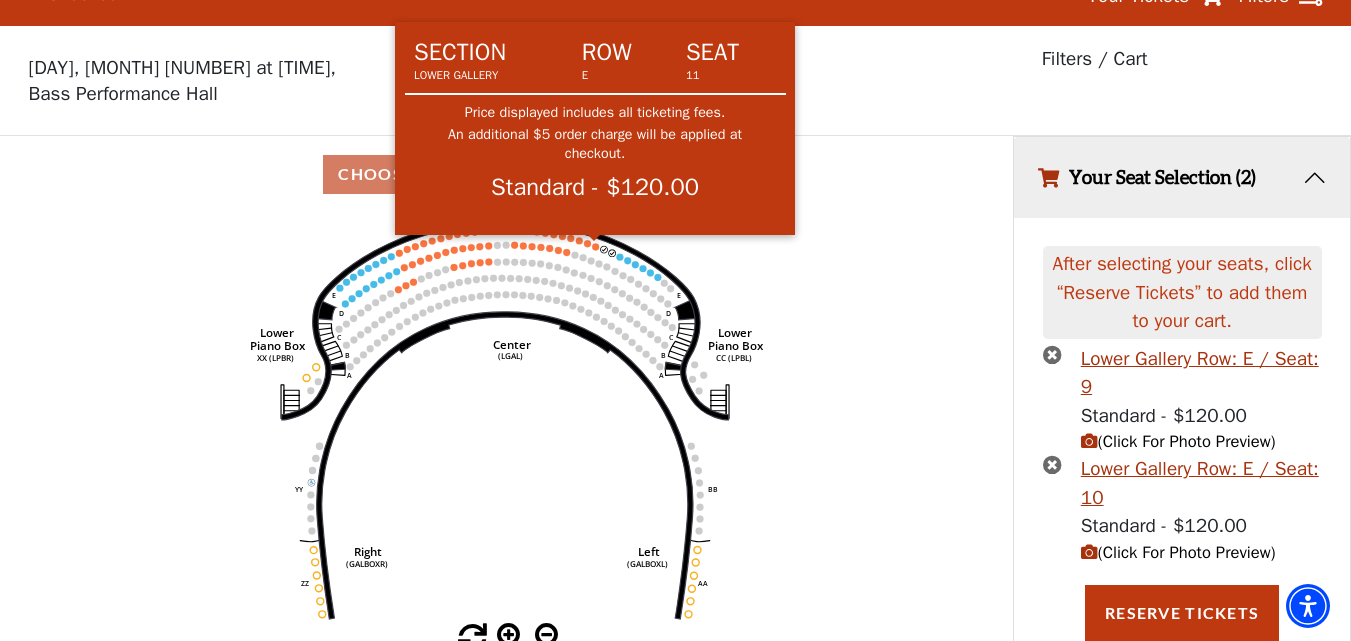 click 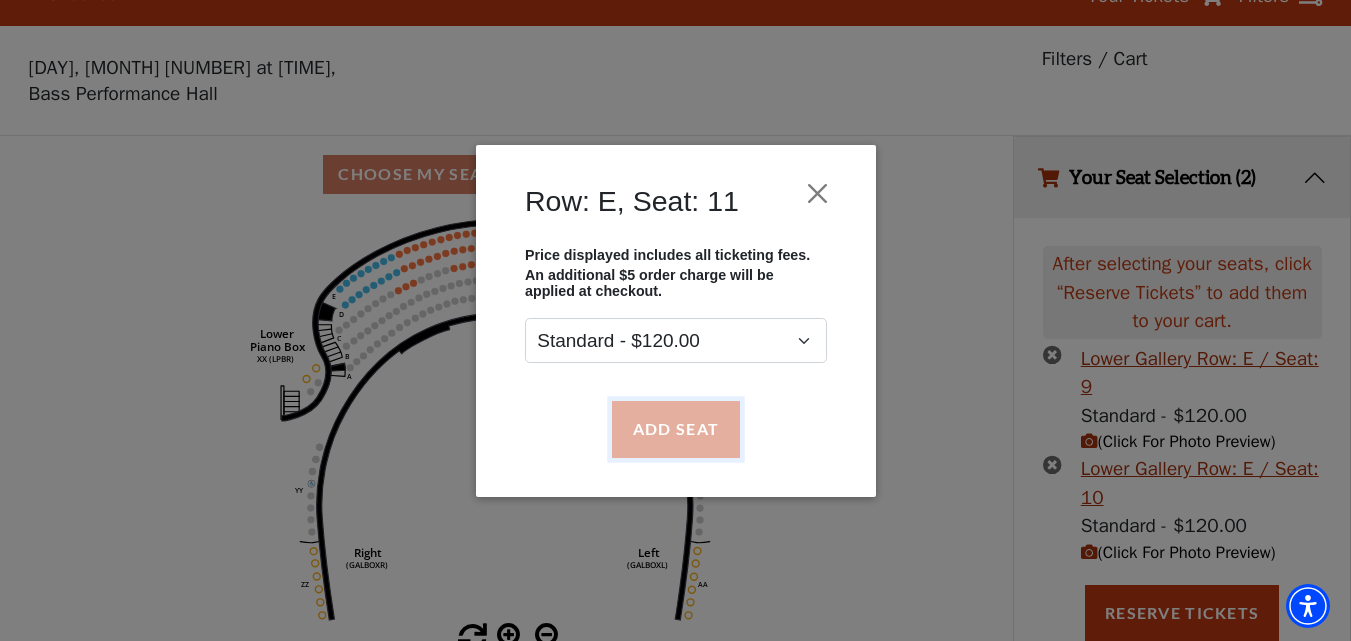 click on "Add Seat" at bounding box center (675, 429) 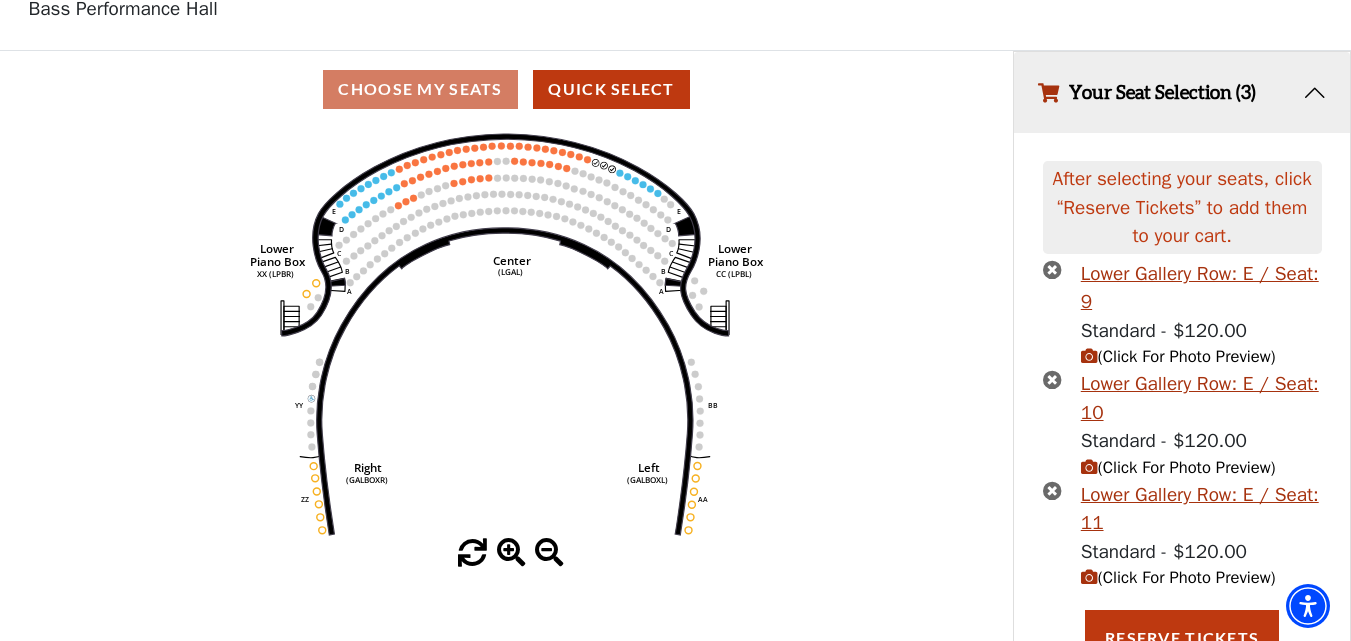 scroll, scrollTop: 149, scrollLeft: 0, axis: vertical 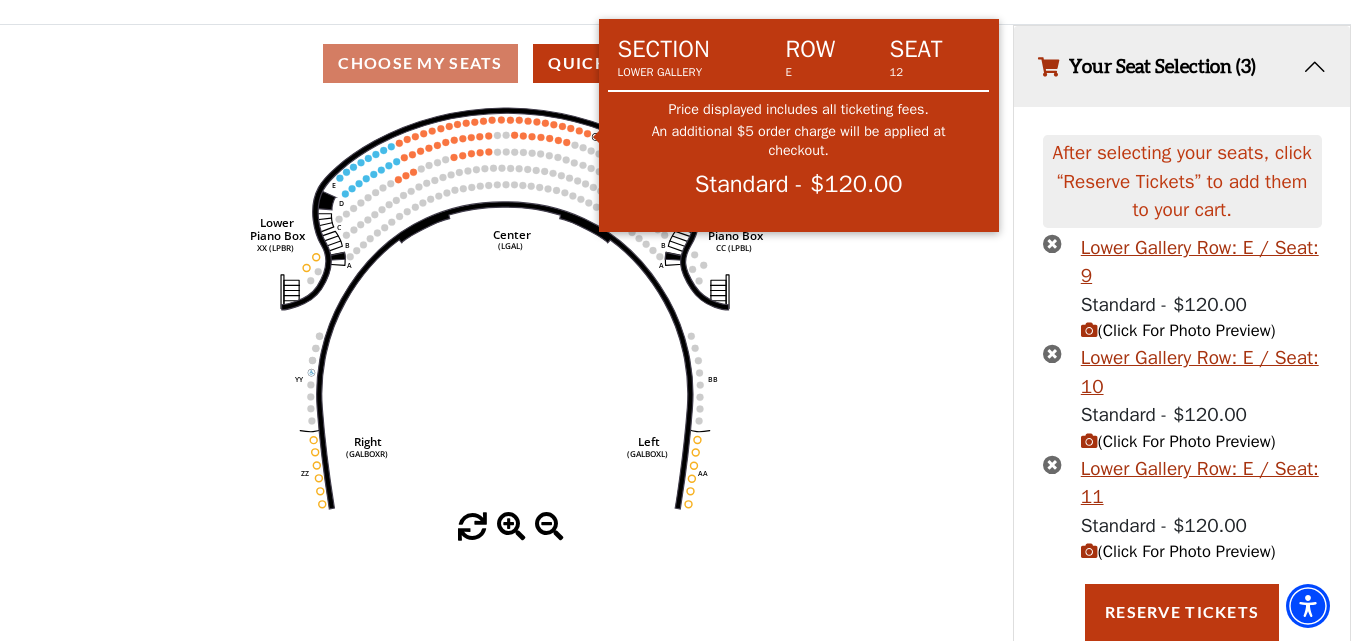 click 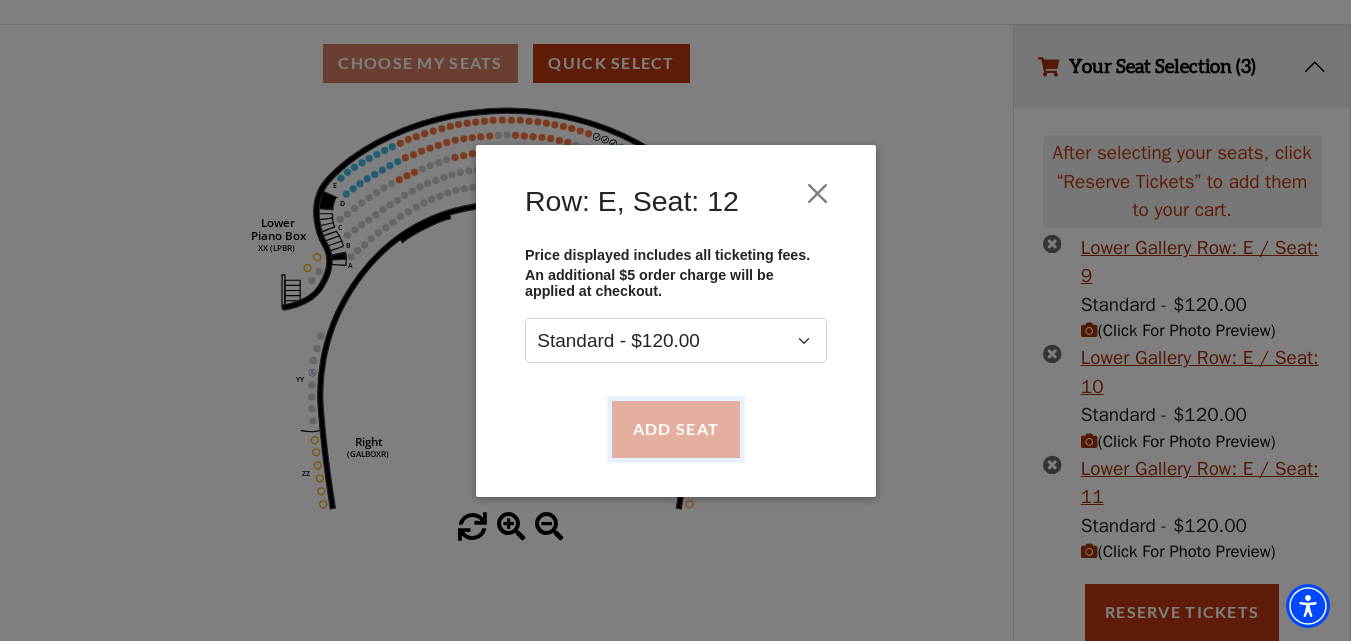 click on "Add Seat" at bounding box center [675, 429] 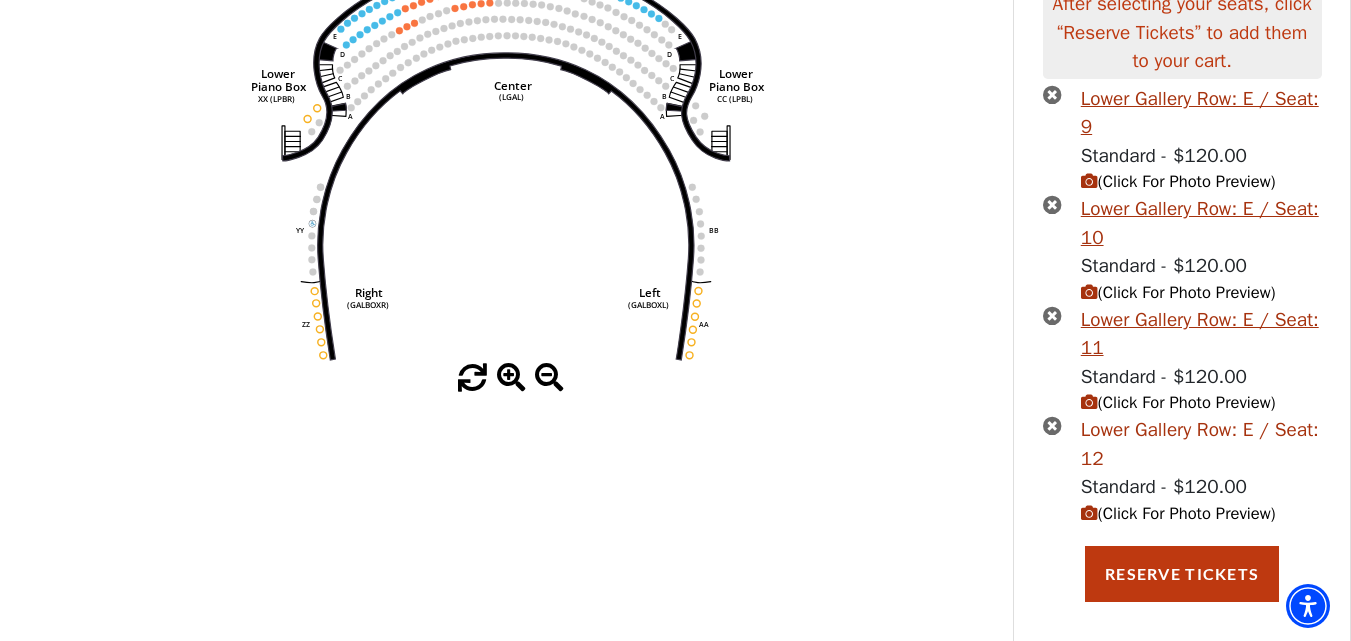 scroll, scrollTop: 300, scrollLeft: 0, axis: vertical 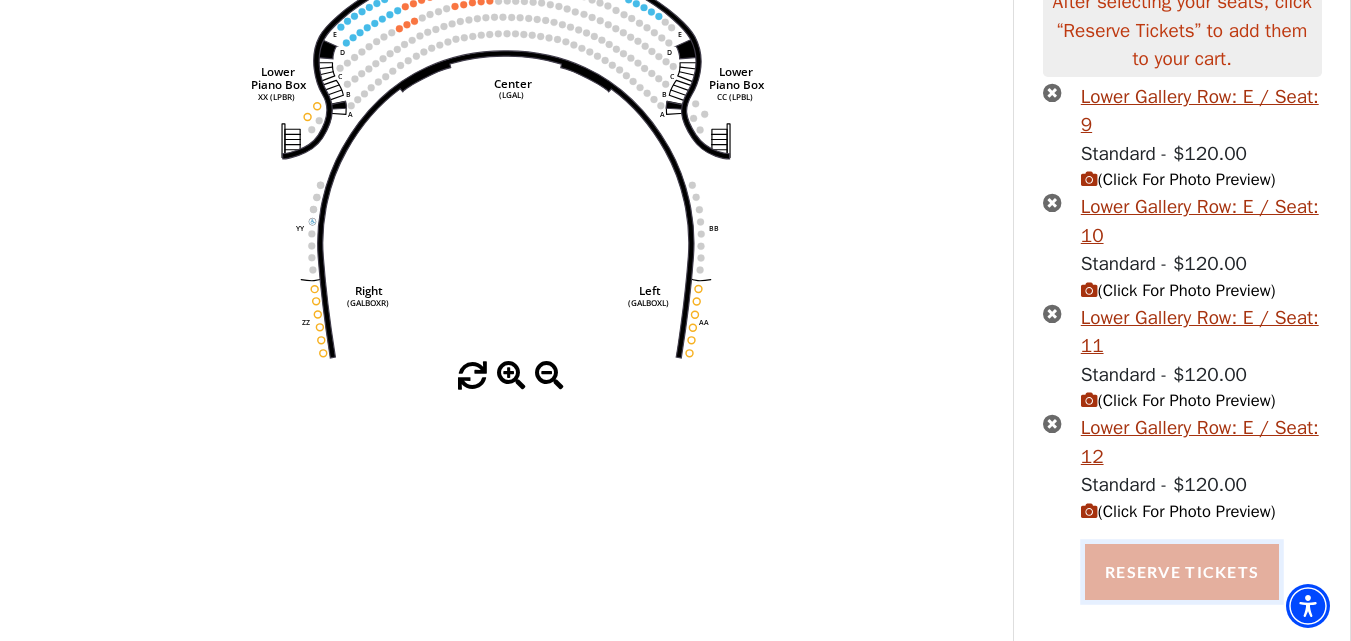 click on "Reserve Tickets" at bounding box center (1182, 572) 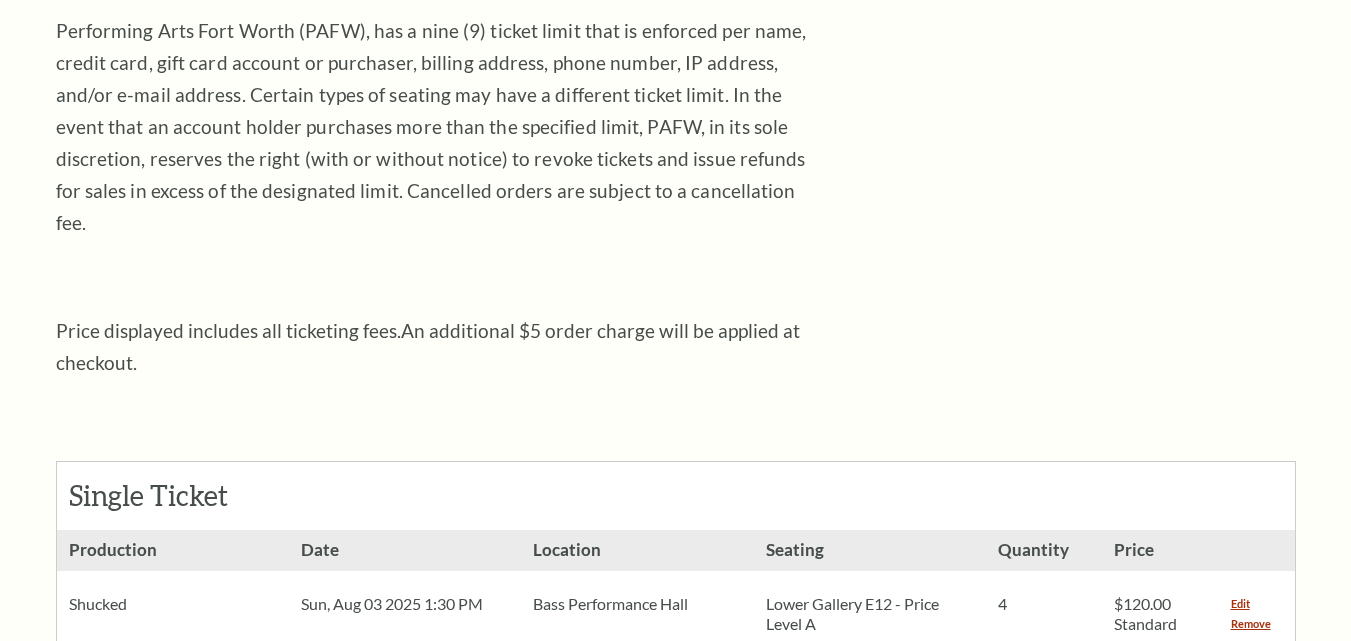 scroll, scrollTop: 0, scrollLeft: 0, axis: both 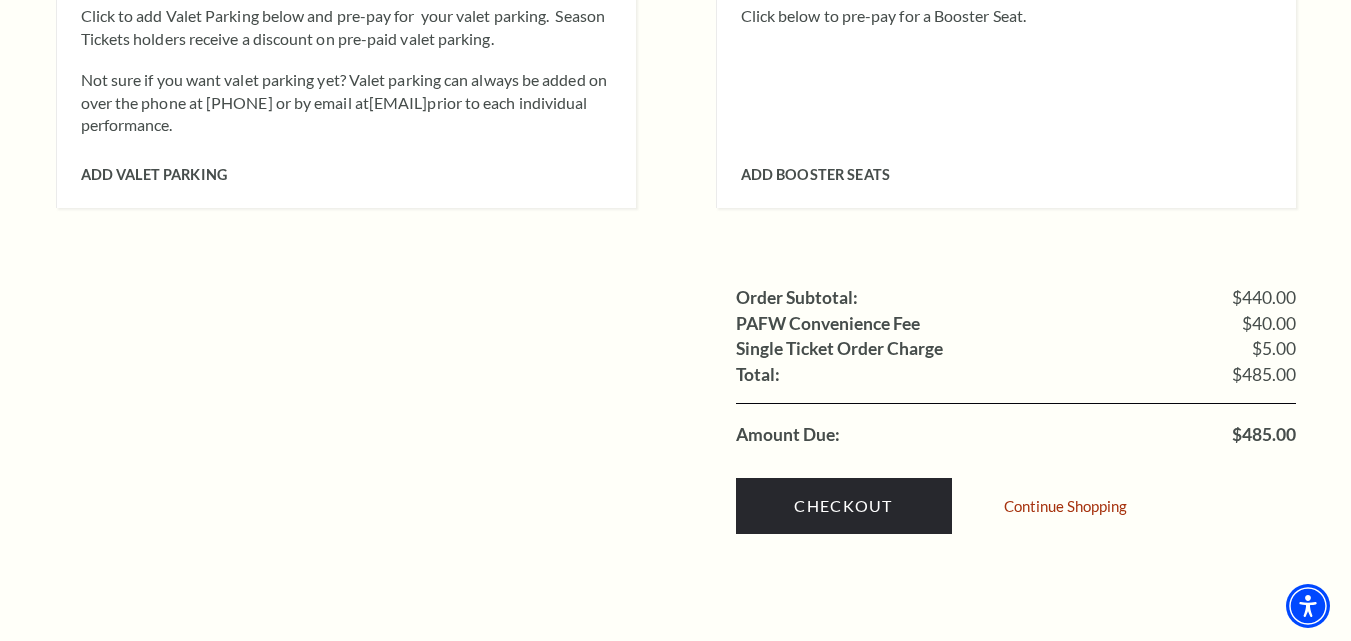 click on "$485.00" at bounding box center [1264, 435] 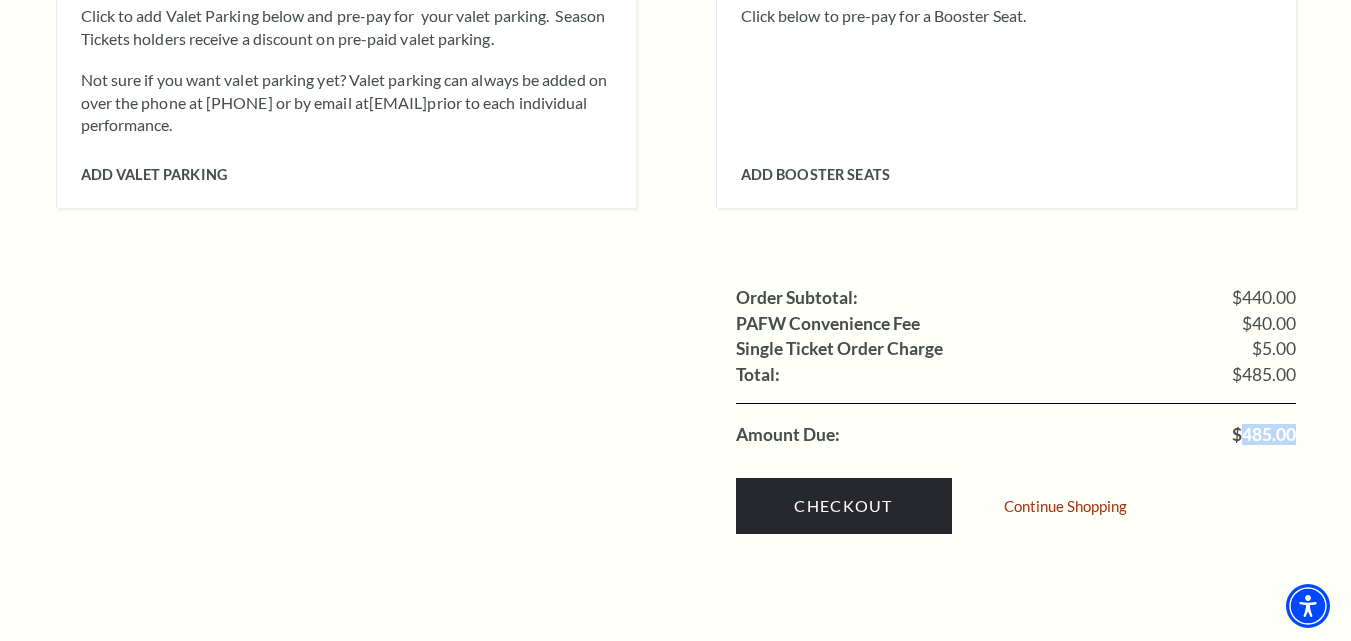 click on "$485.00" at bounding box center [1264, 435] 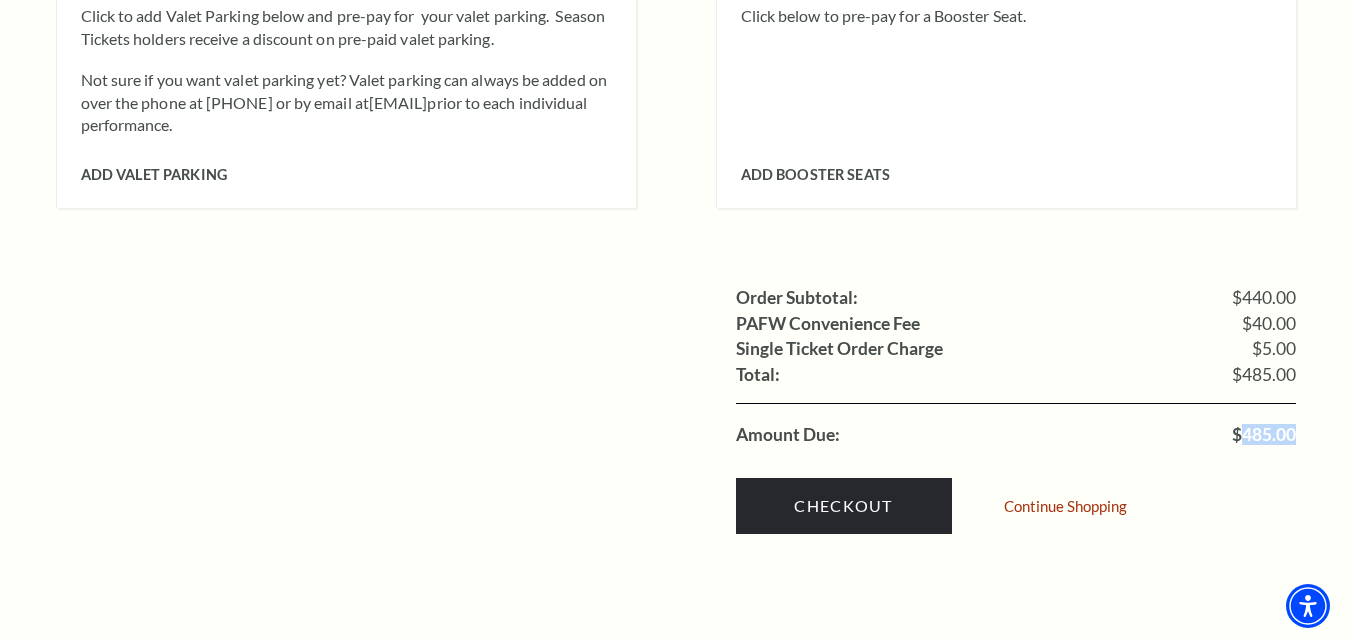 copy on "485.00" 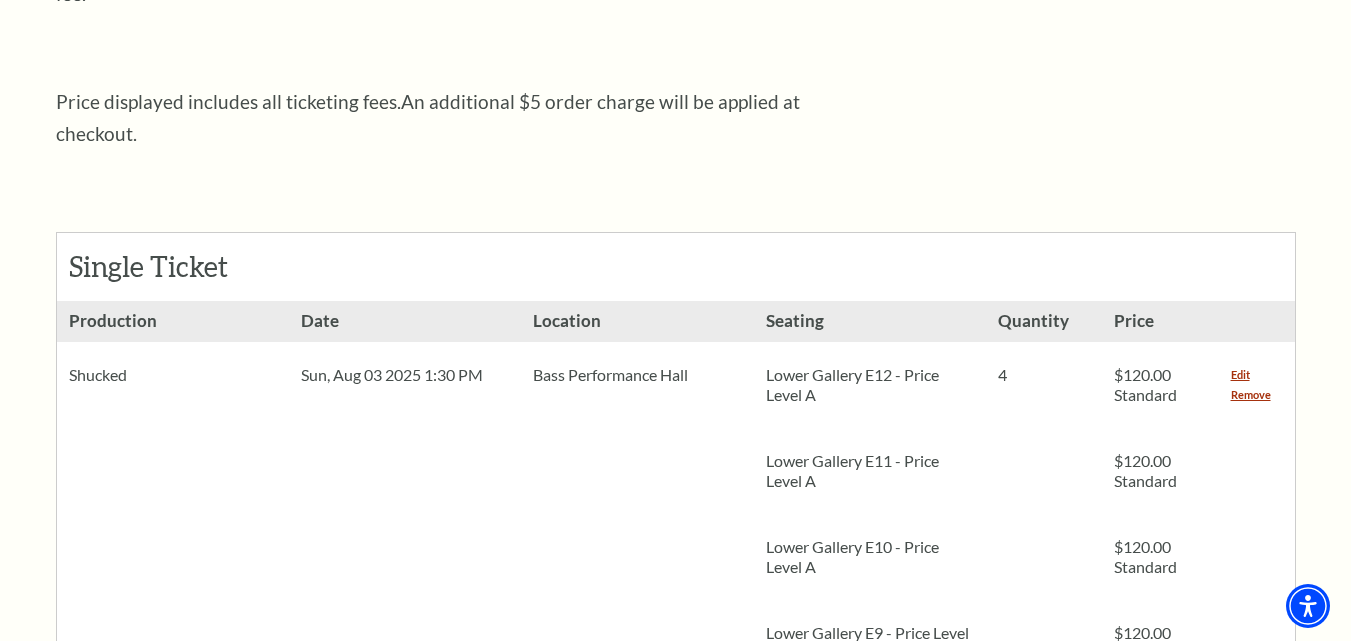 scroll, scrollTop: 700, scrollLeft: 0, axis: vertical 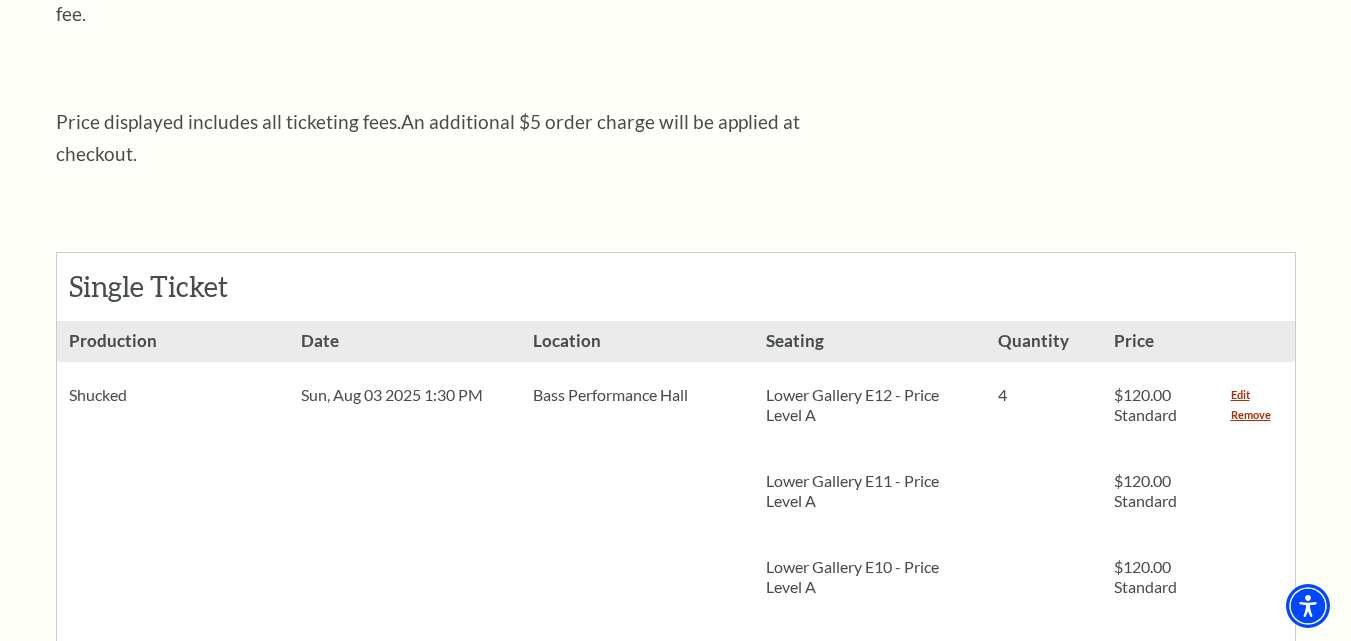 drag, startPoint x: 1251, startPoint y: 387, endPoint x: 1040, endPoint y: 392, distance: 211.05923 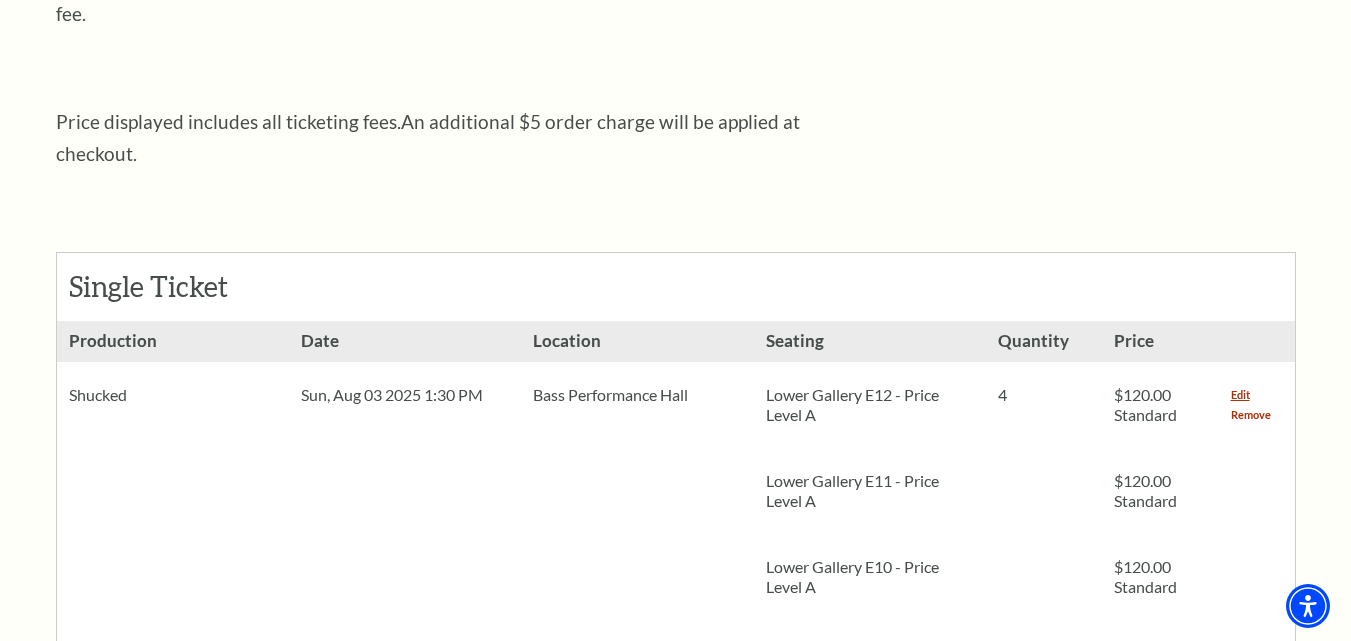 click on "Remove" at bounding box center [1251, 415] 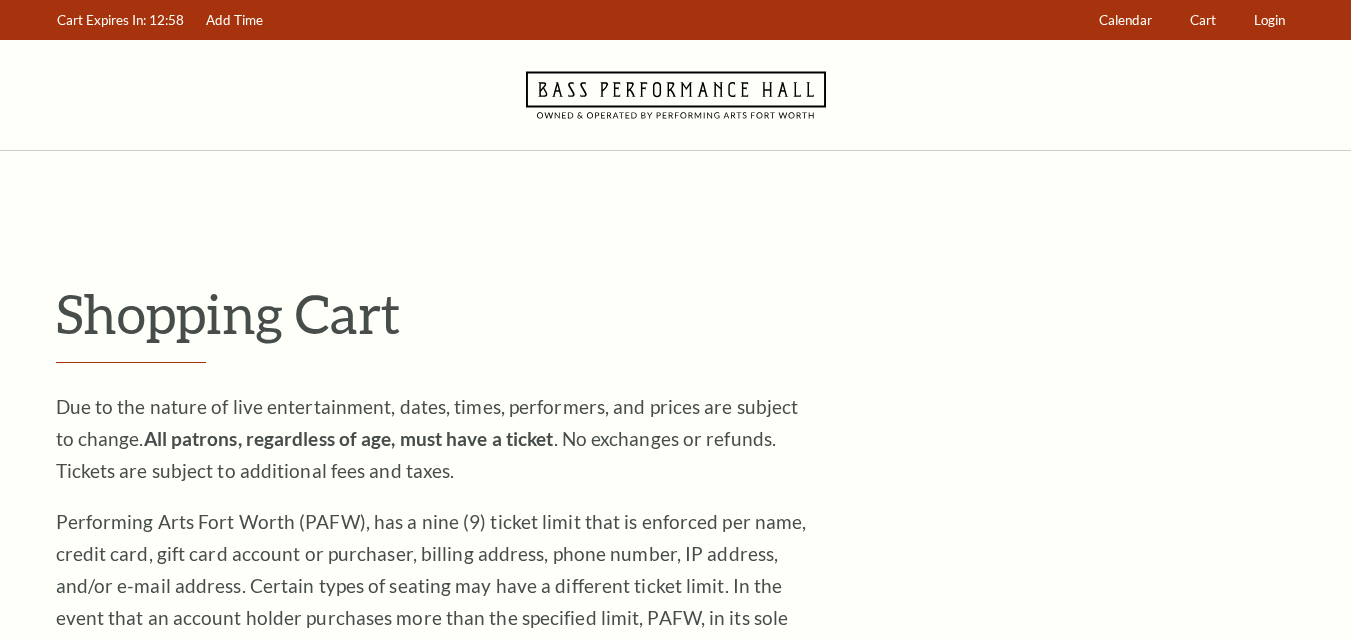 scroll, scrollTop: 0, scrollLeft: 0, axis: both 